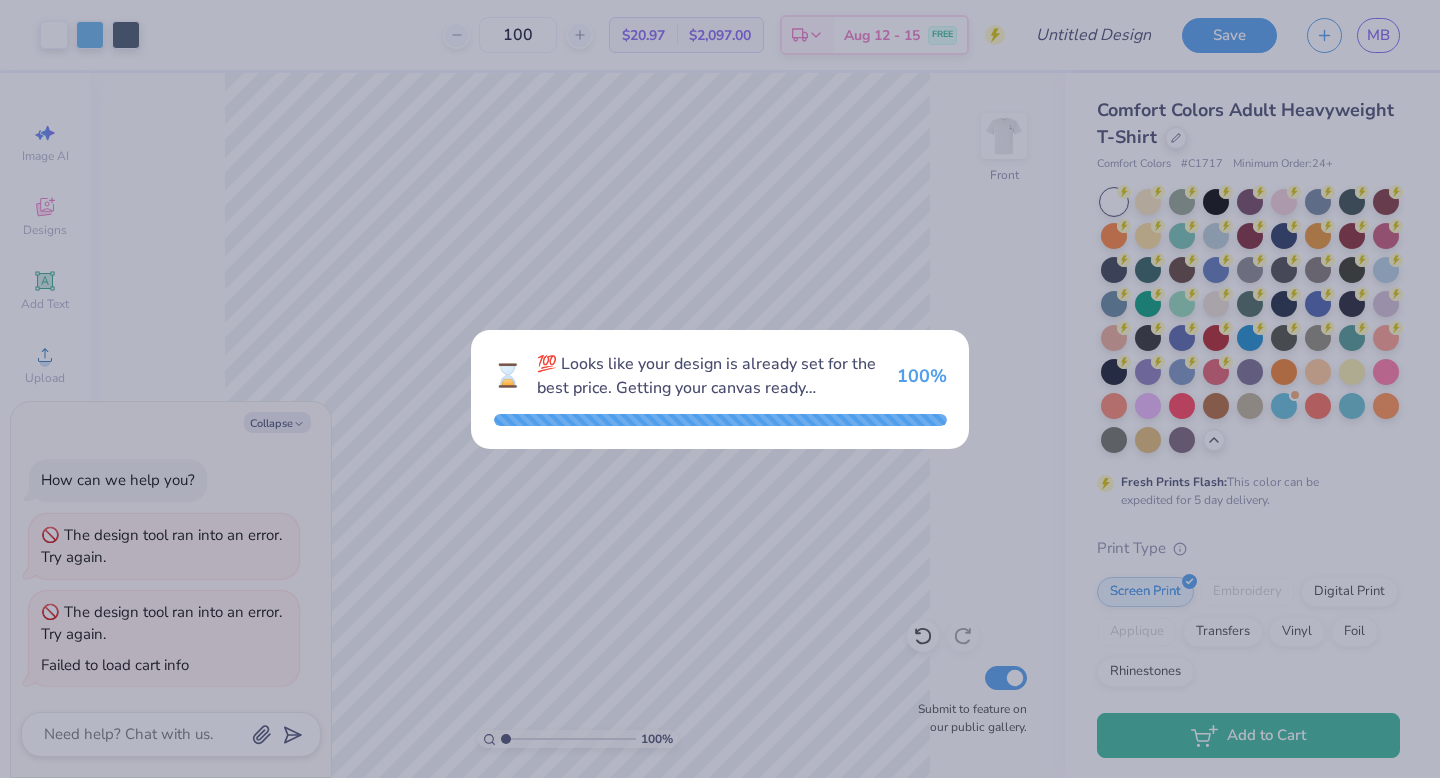 scroll, scrollTop: 0, scrollLeft: 0, axis: both 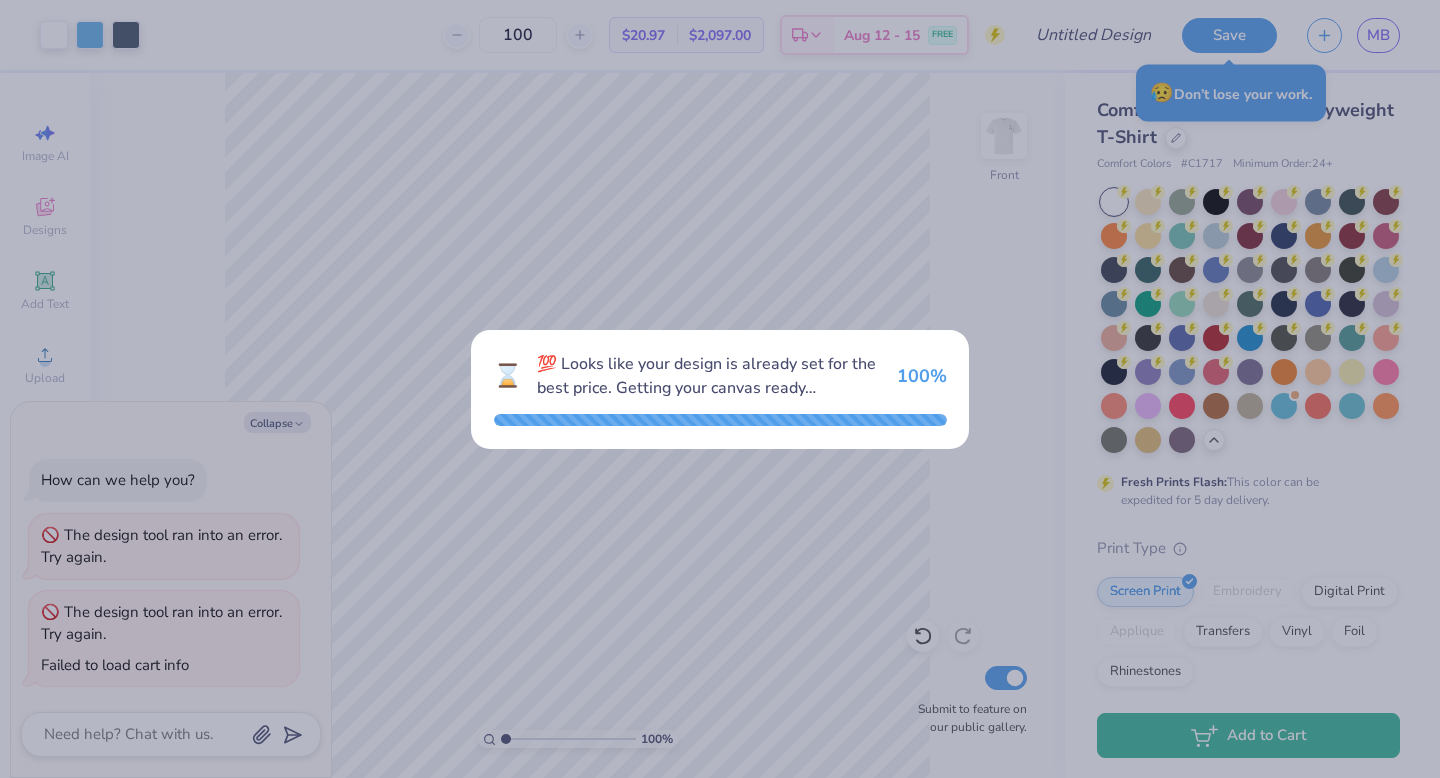 click on "⌛ 💯 Looks like your design is already set for the best price. Getting your canvas ready… 100 %" at bounding box center (720, 389) 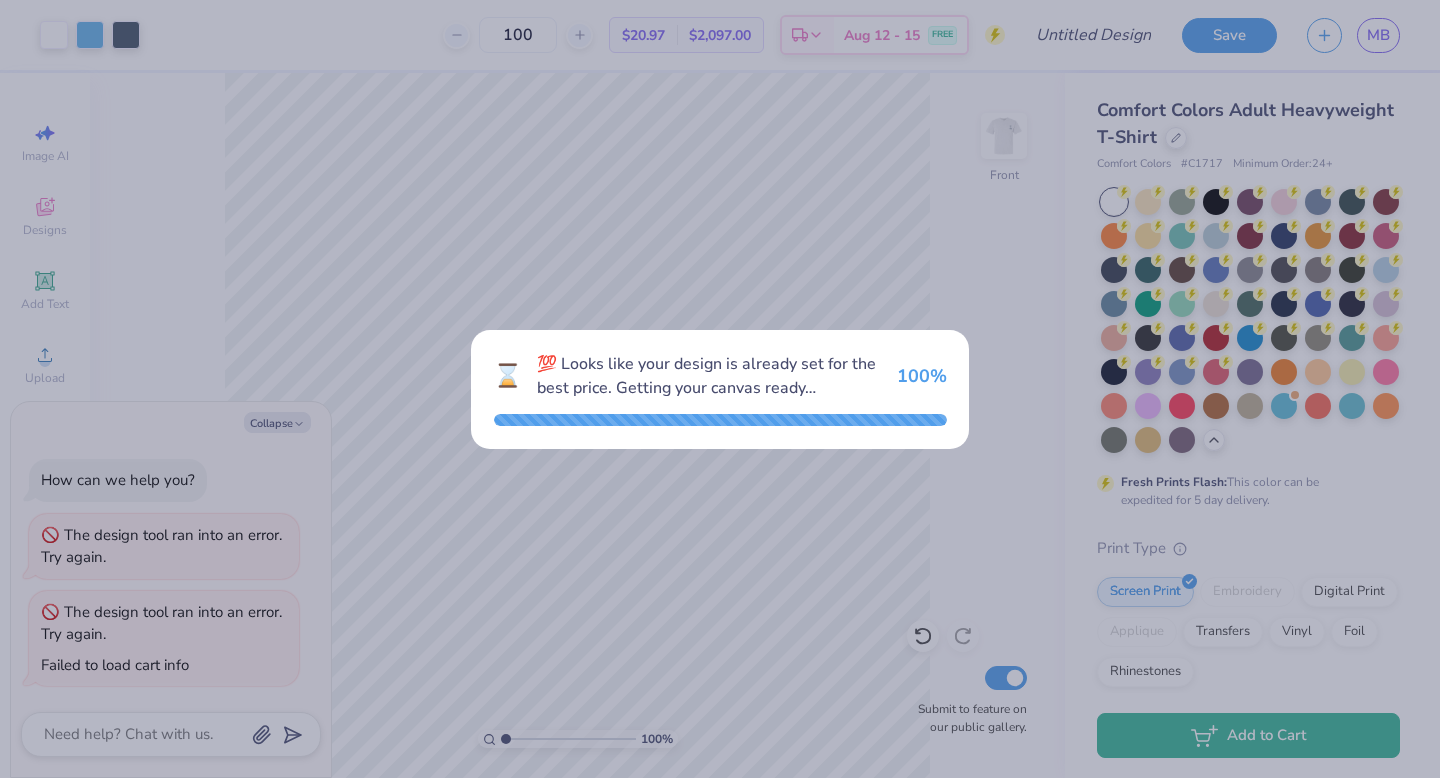 click on "⌛ 💯 Looks like your design is already set for the best price. Getting your canvas ready… 100 %" at bounding box center (720, 389) 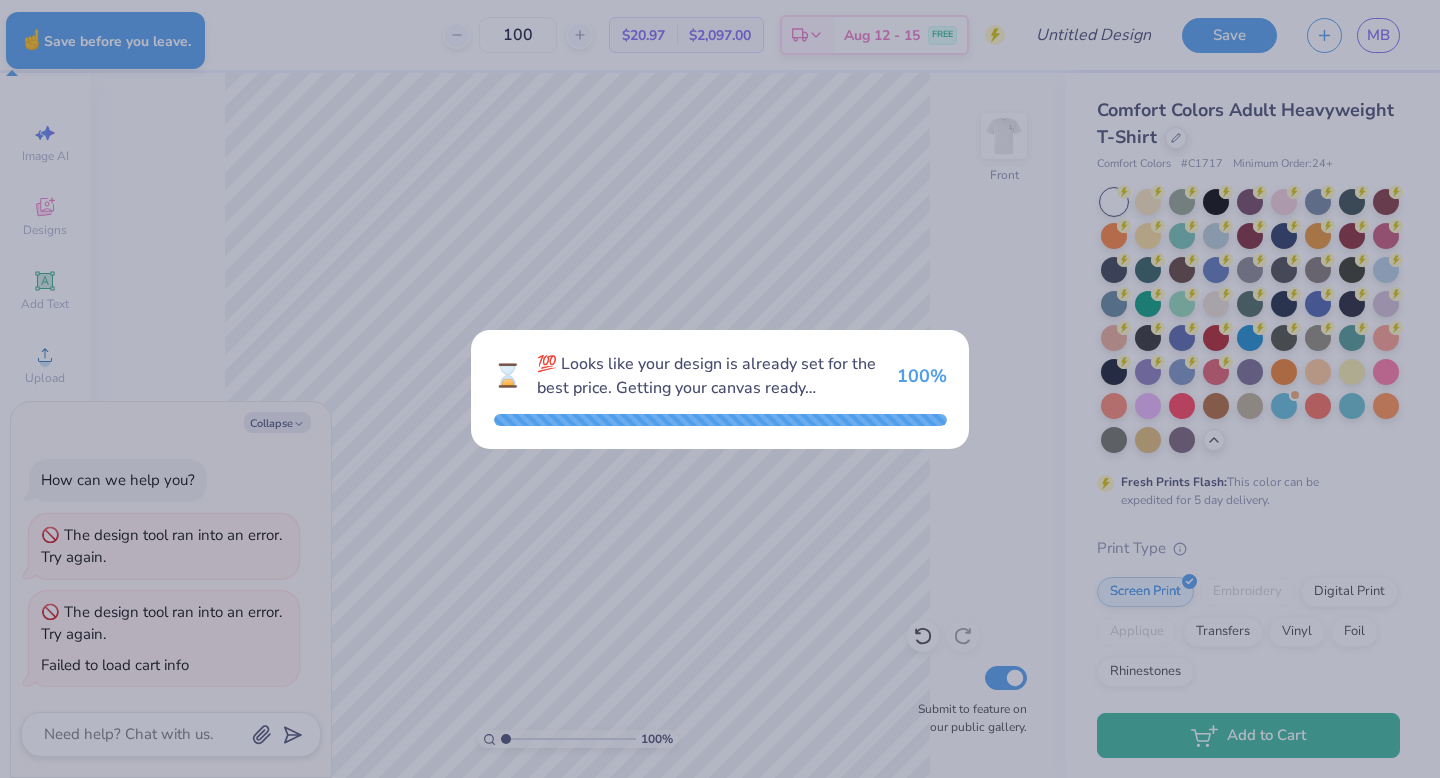 type on "x" 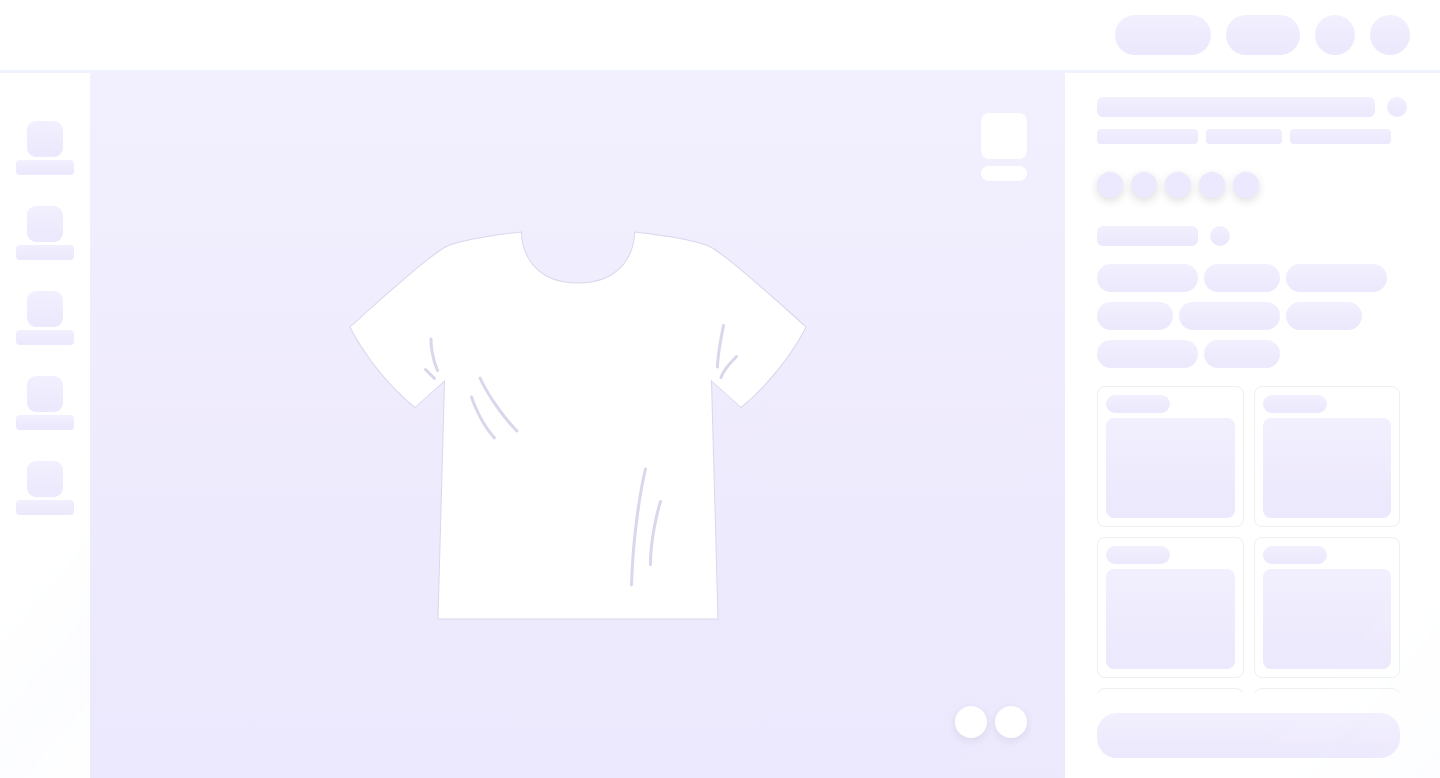 scroll, scrollTop: 0, scrollLeft: 0, axis: both 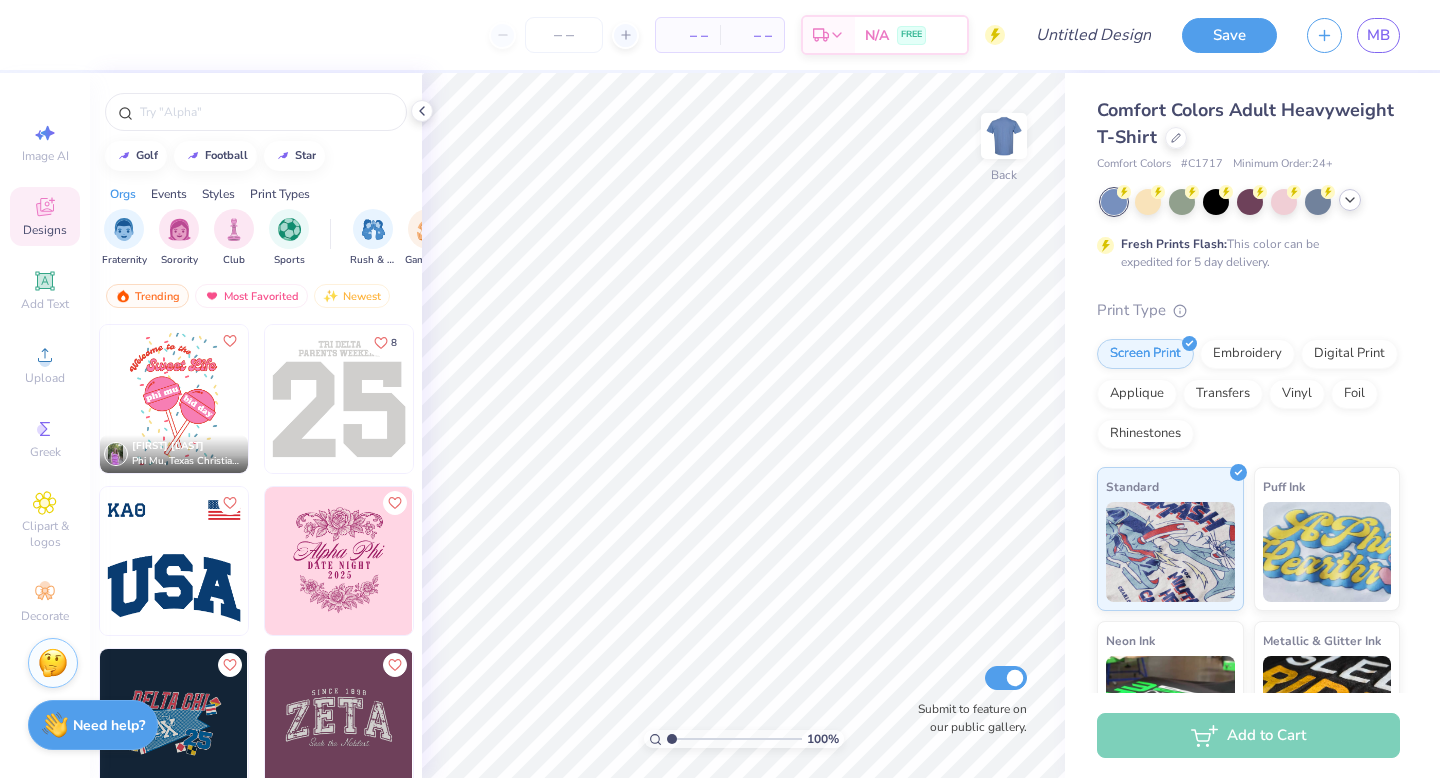 click 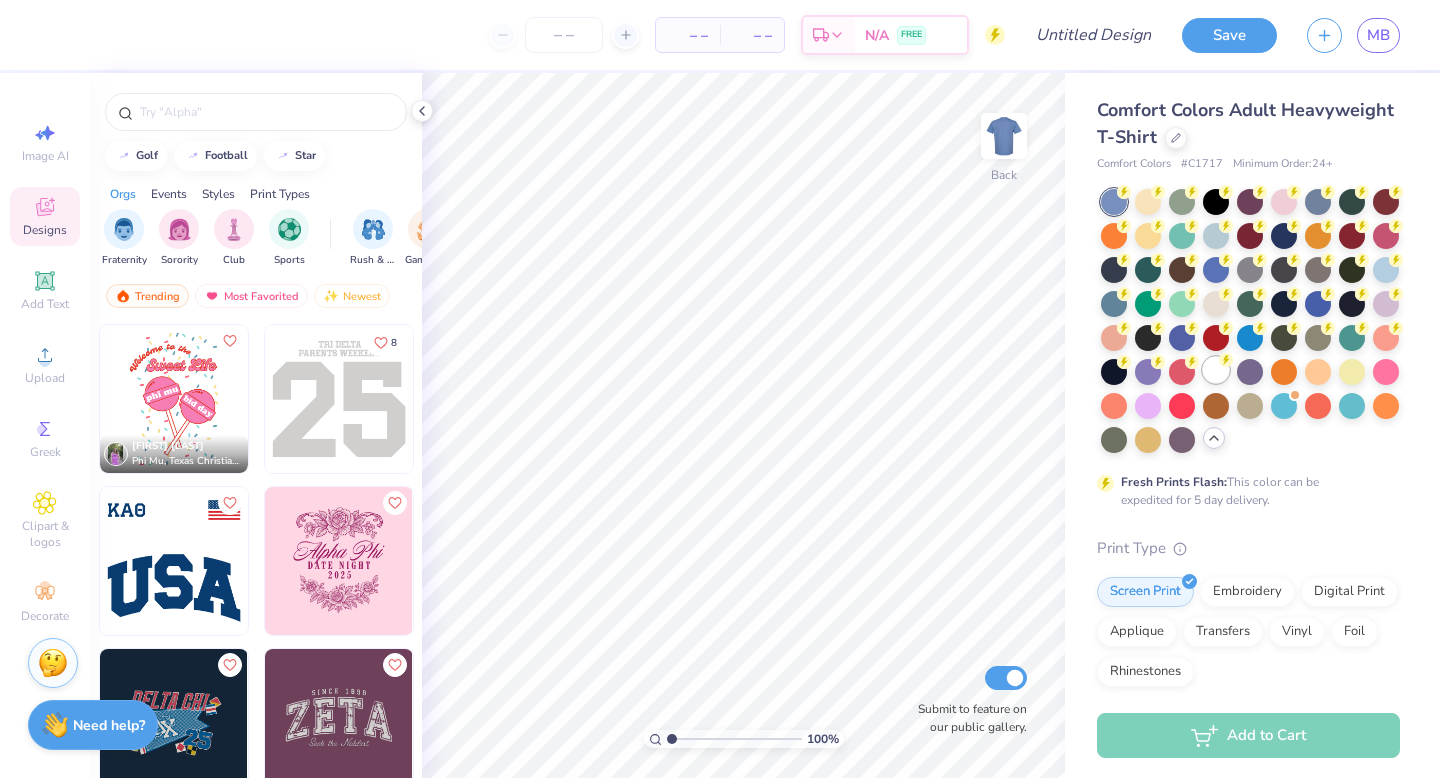 click at bounding box center [1216, 370] 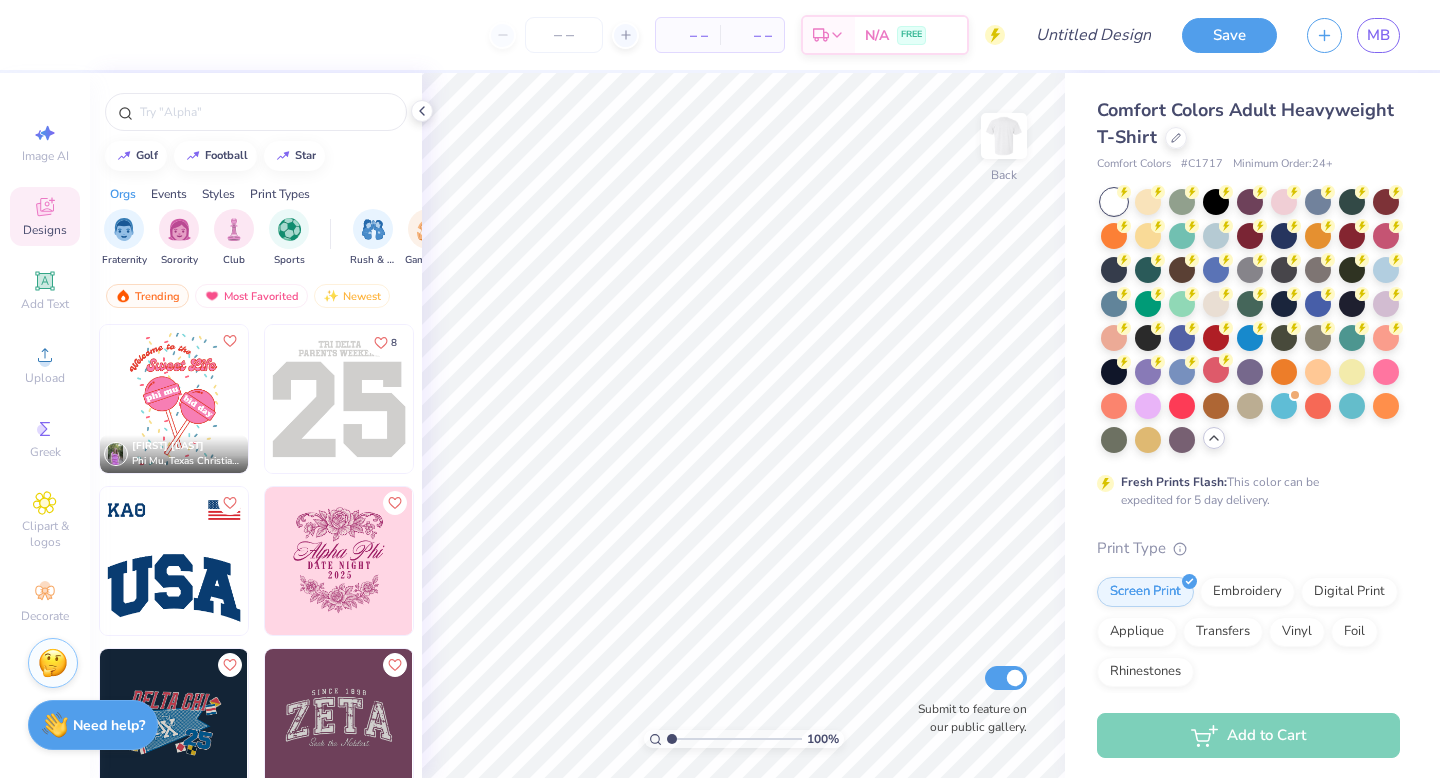 click on "Comfort Colors Adult Heavyweight T-Shirt Comfort Colors # C1717 Minimum Order:  24 +   Fresh Prints Flash:  This color can be expedited for 5 day delivery. Print Type Screen Print Embroidery Digital Print Applique Transfers Vinyl Foil Rhinestones Standard Puff Ink Neon Ink Metallic & Glitter Ink Glow in the Dark Ink Water based Ink" at bounding box center [1252, 615] 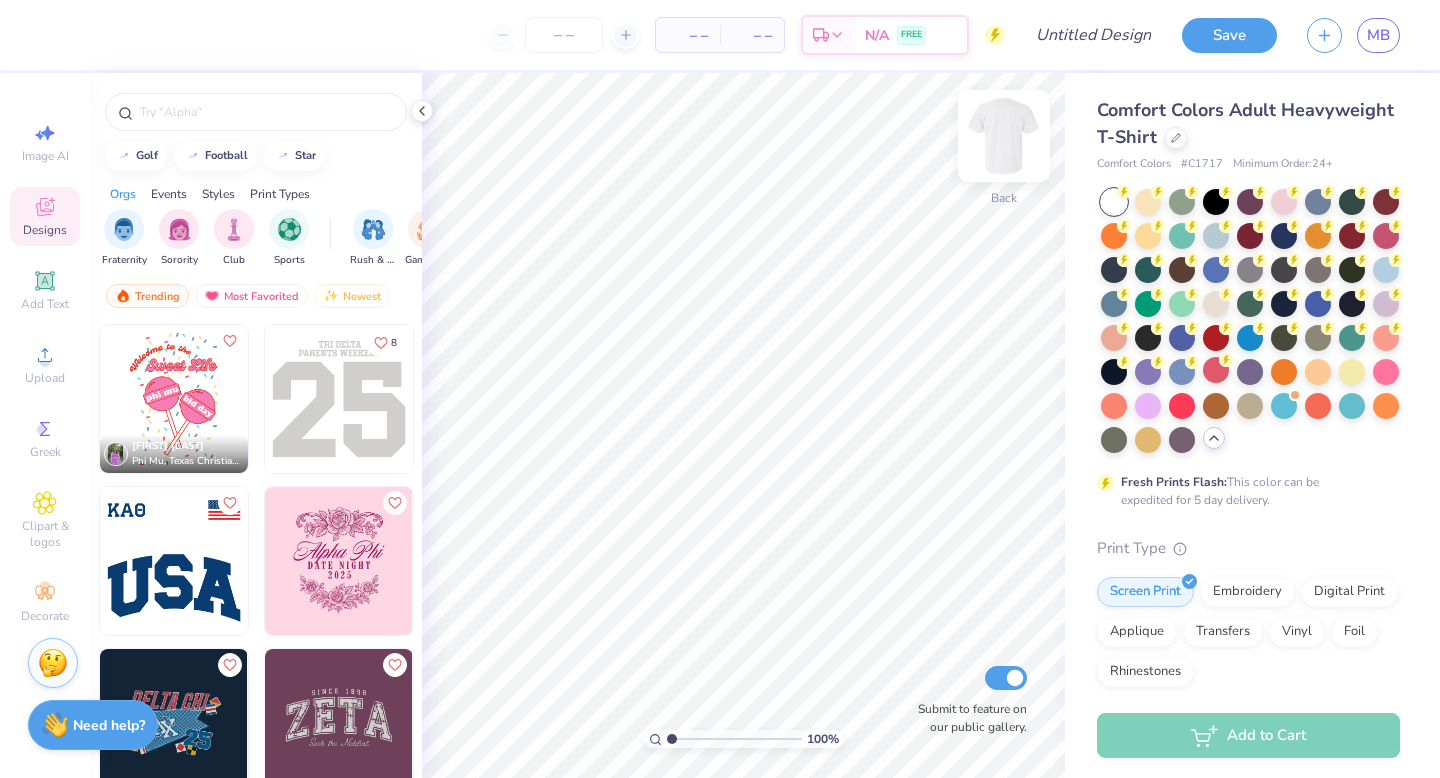 click at bounding box center (1004, 136) 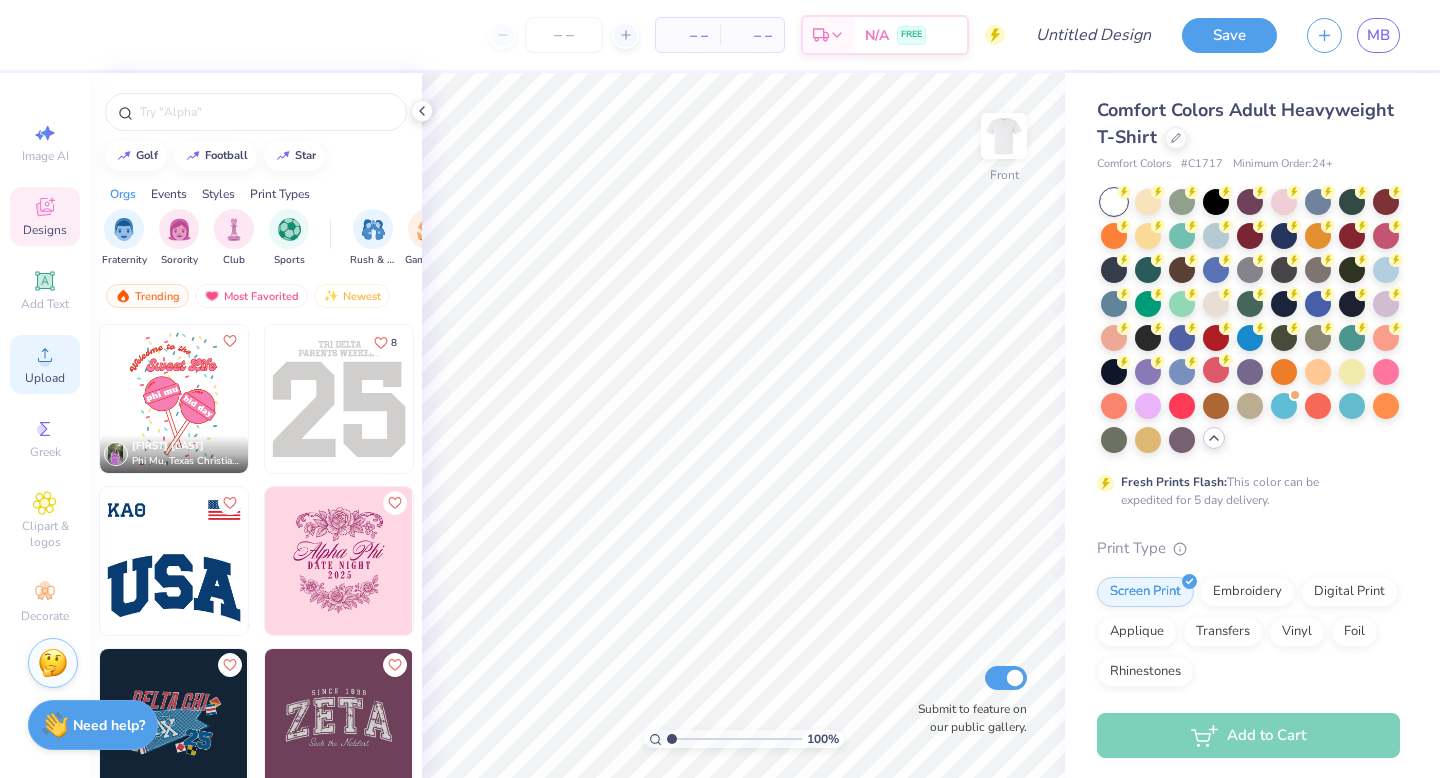 click 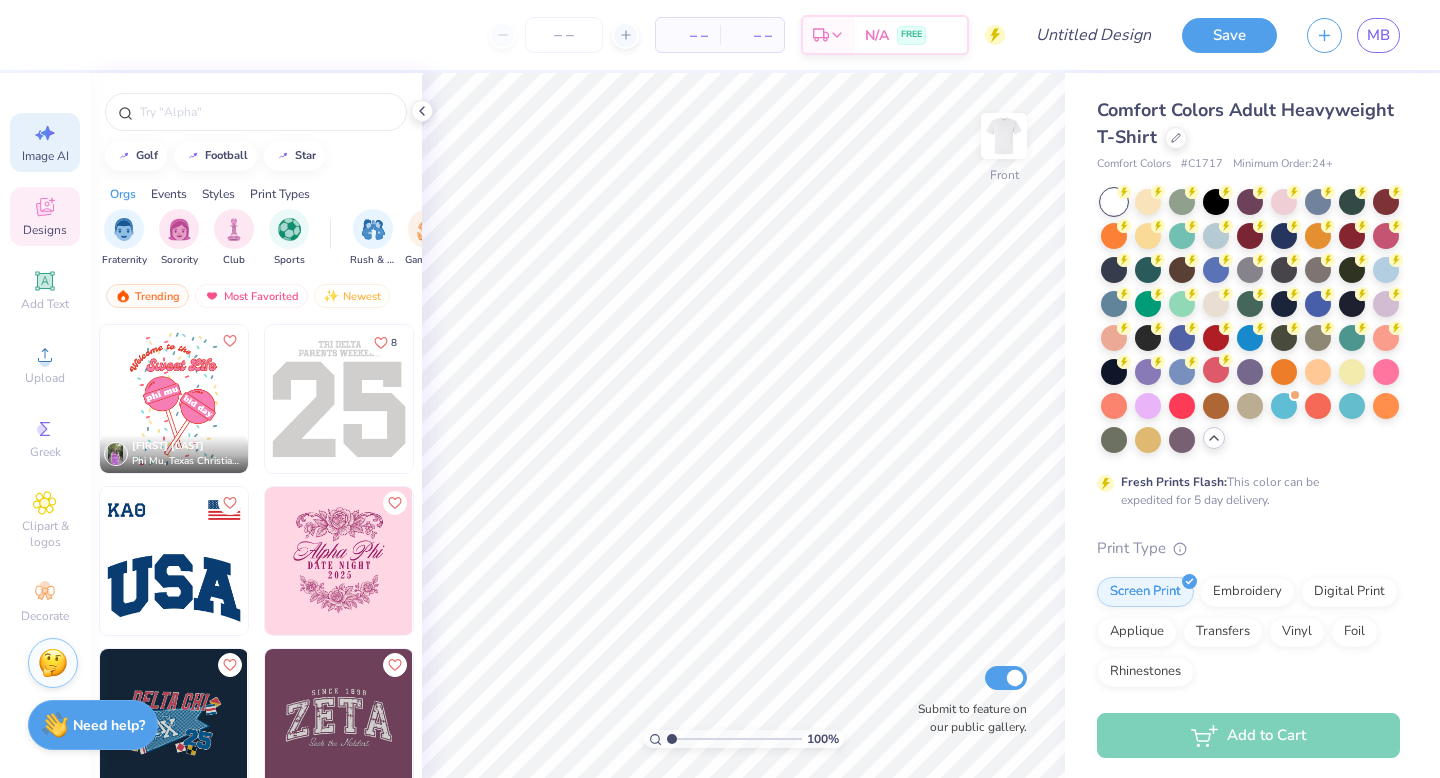 click on "Image AI" at bounding box center (45, 142) 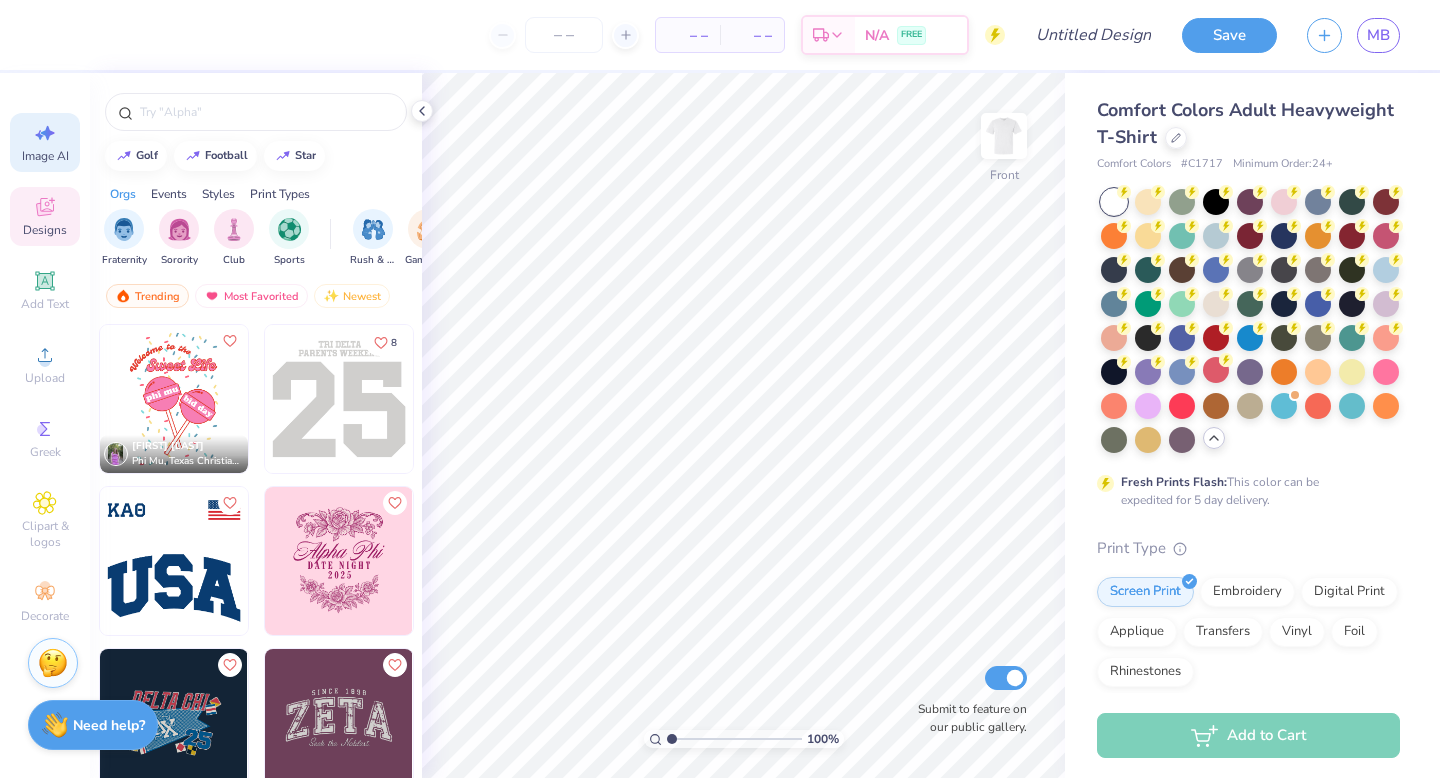 select on "4" 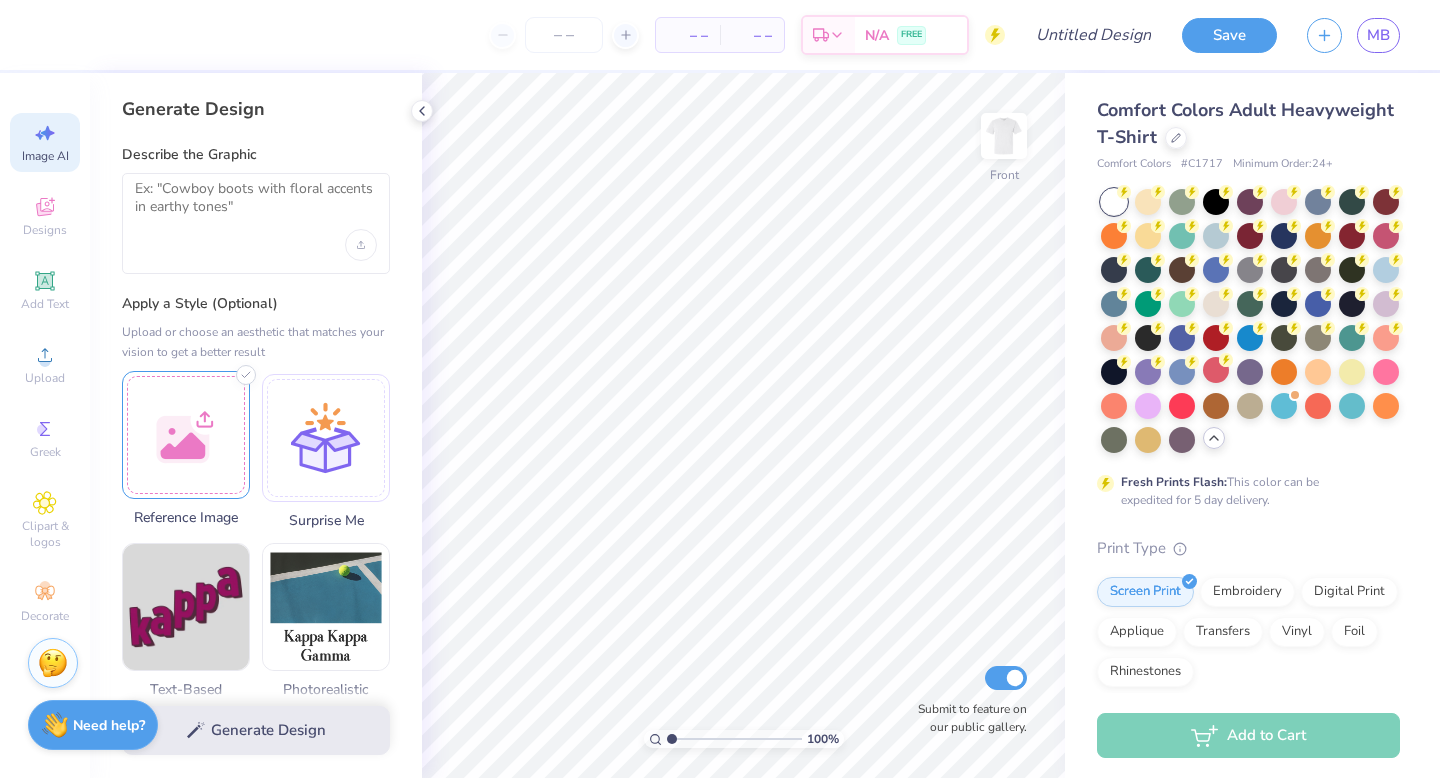 click at bounding box center [186, 435] 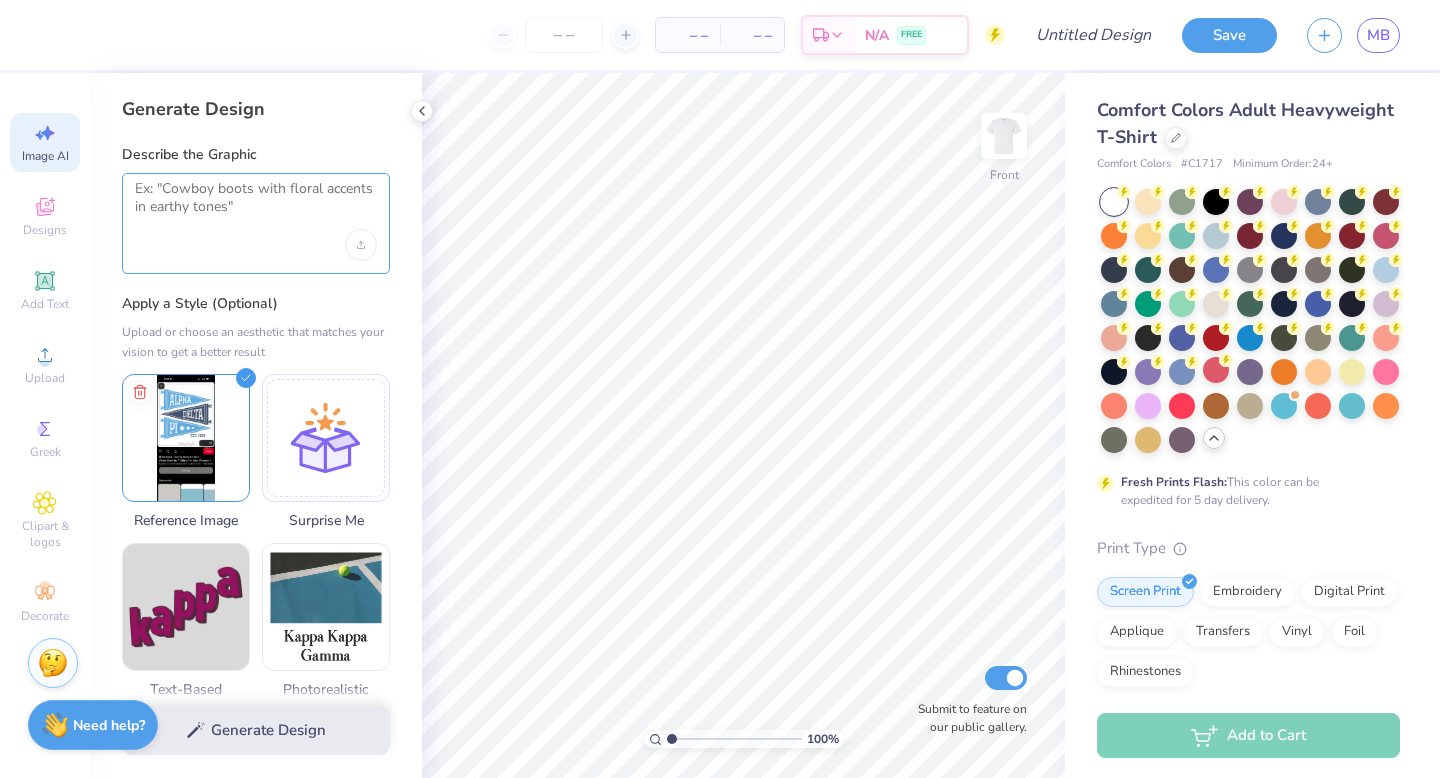 click at bounding box center [256, 205] 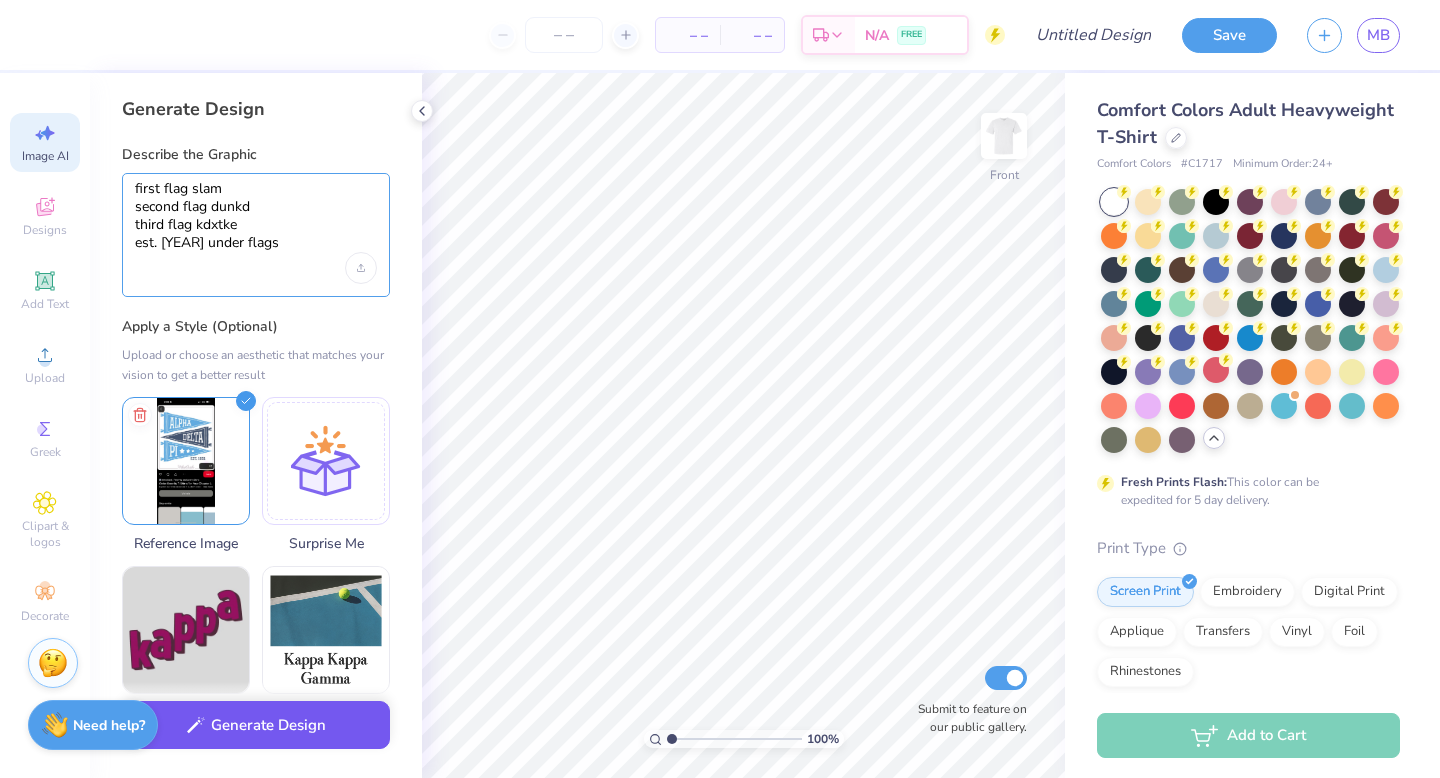 type on "first flag slam
second flag dunkd
third flag kdxtke
est. 2025 under flags" 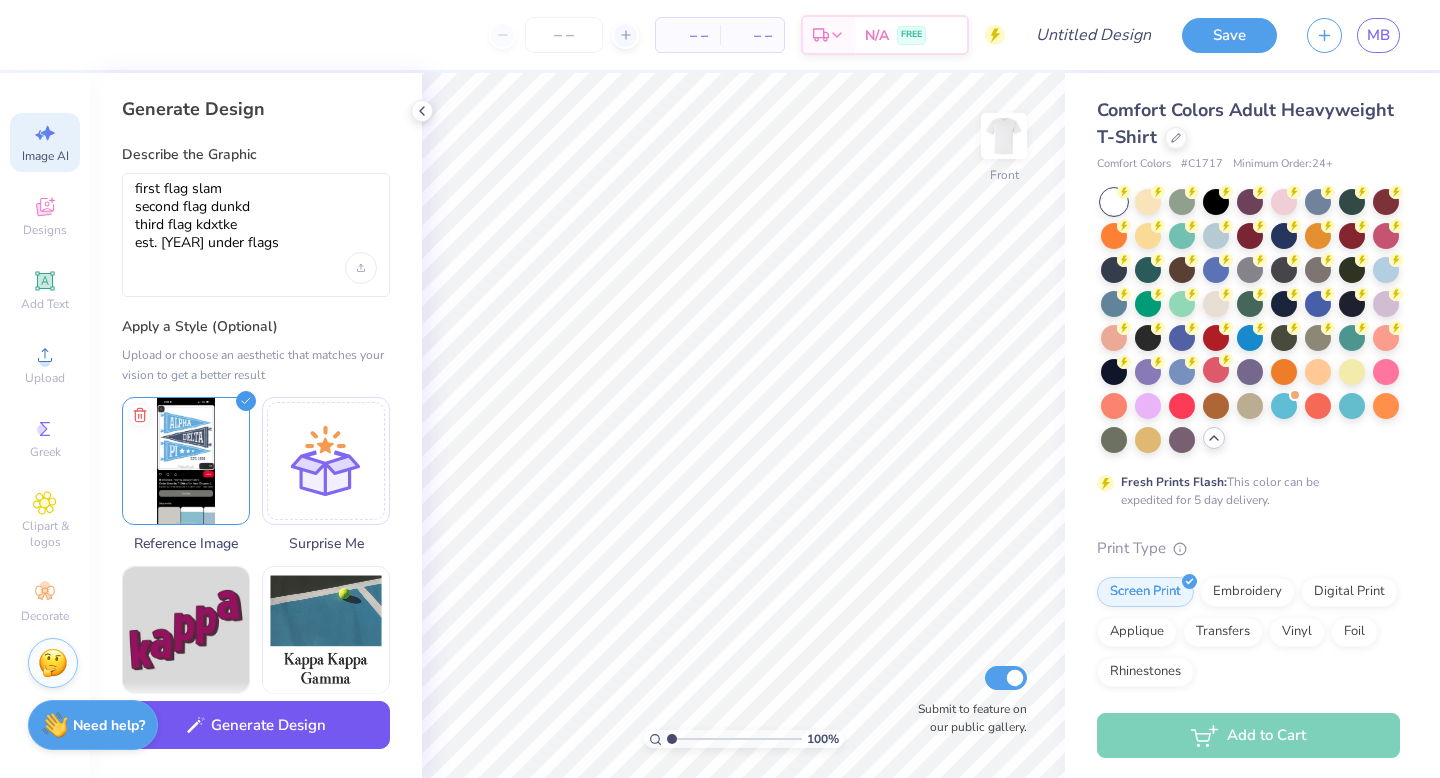 click on "Generate Design" at bounding box center (256, 725) 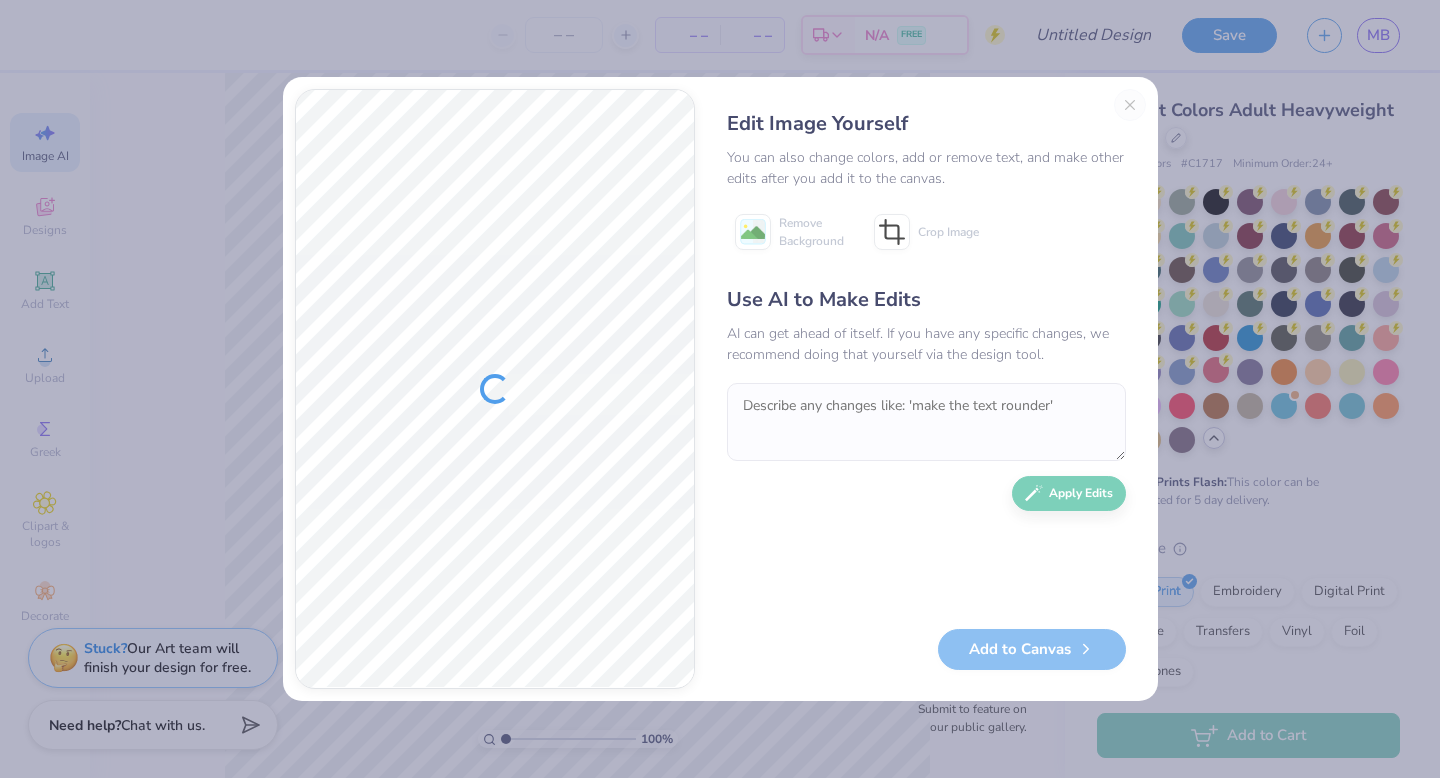 click on "Add to Canvas" at bounding box center (926, 649) 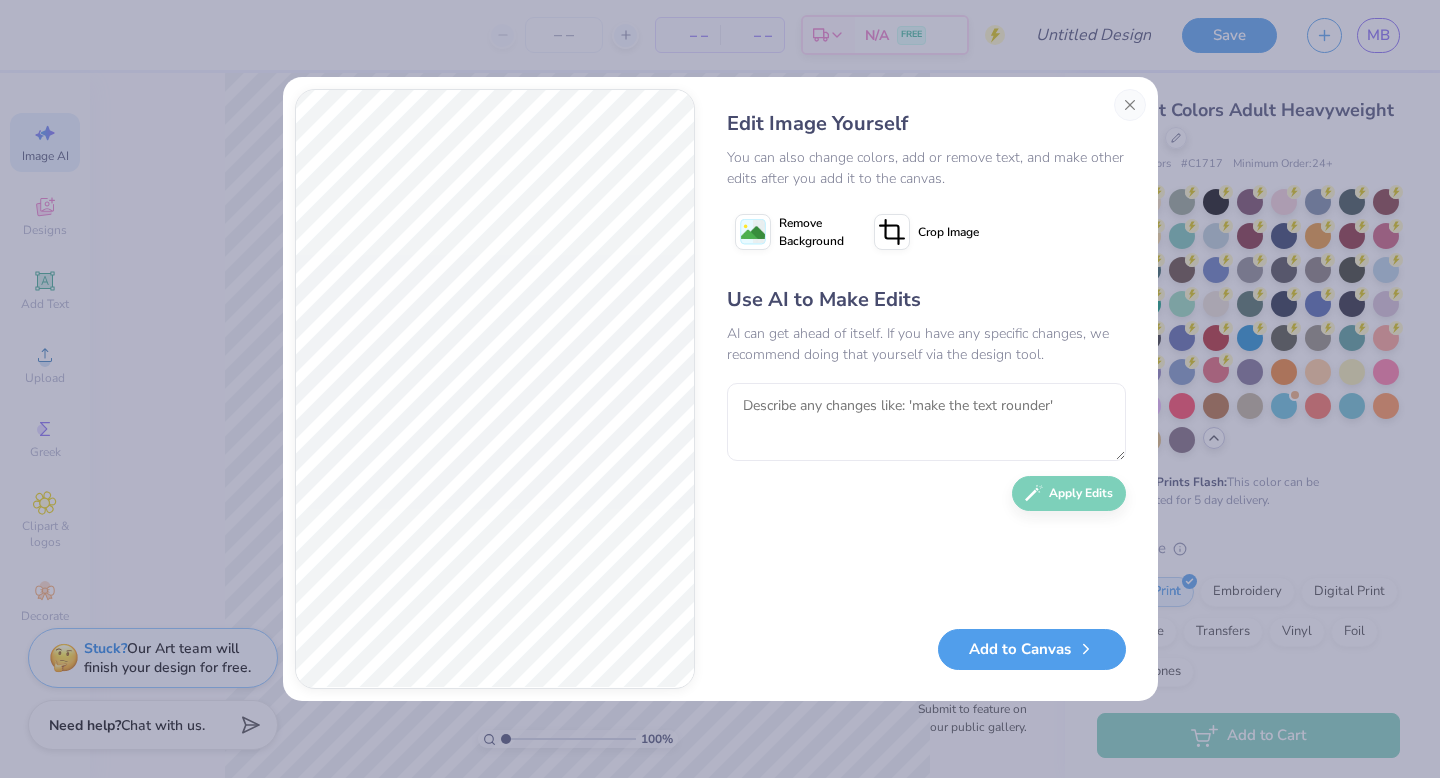 click on "Add to Canvas" at bounding box center [1032, 649] 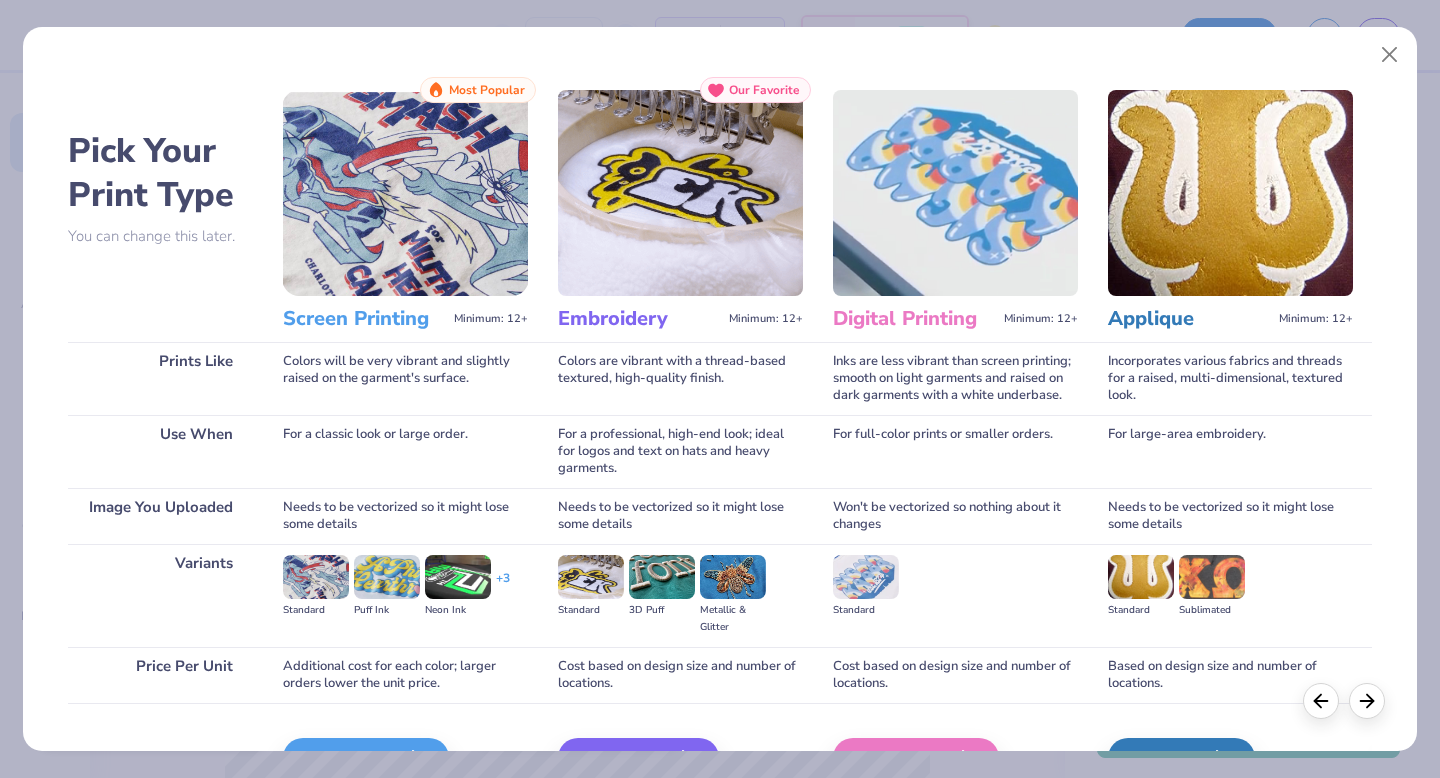 scroll, scrollTop: 119, scrollLeft: 0, axis: vertical 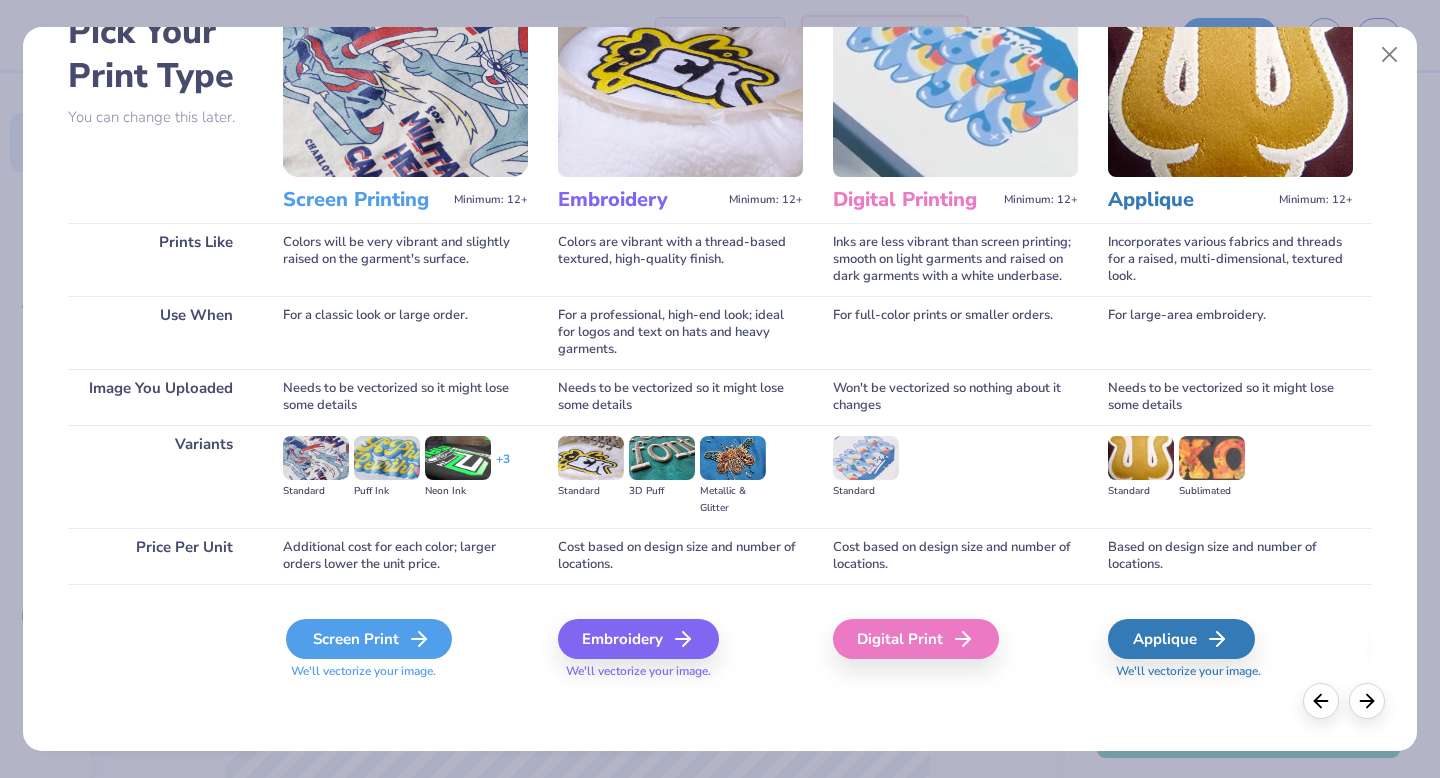 click 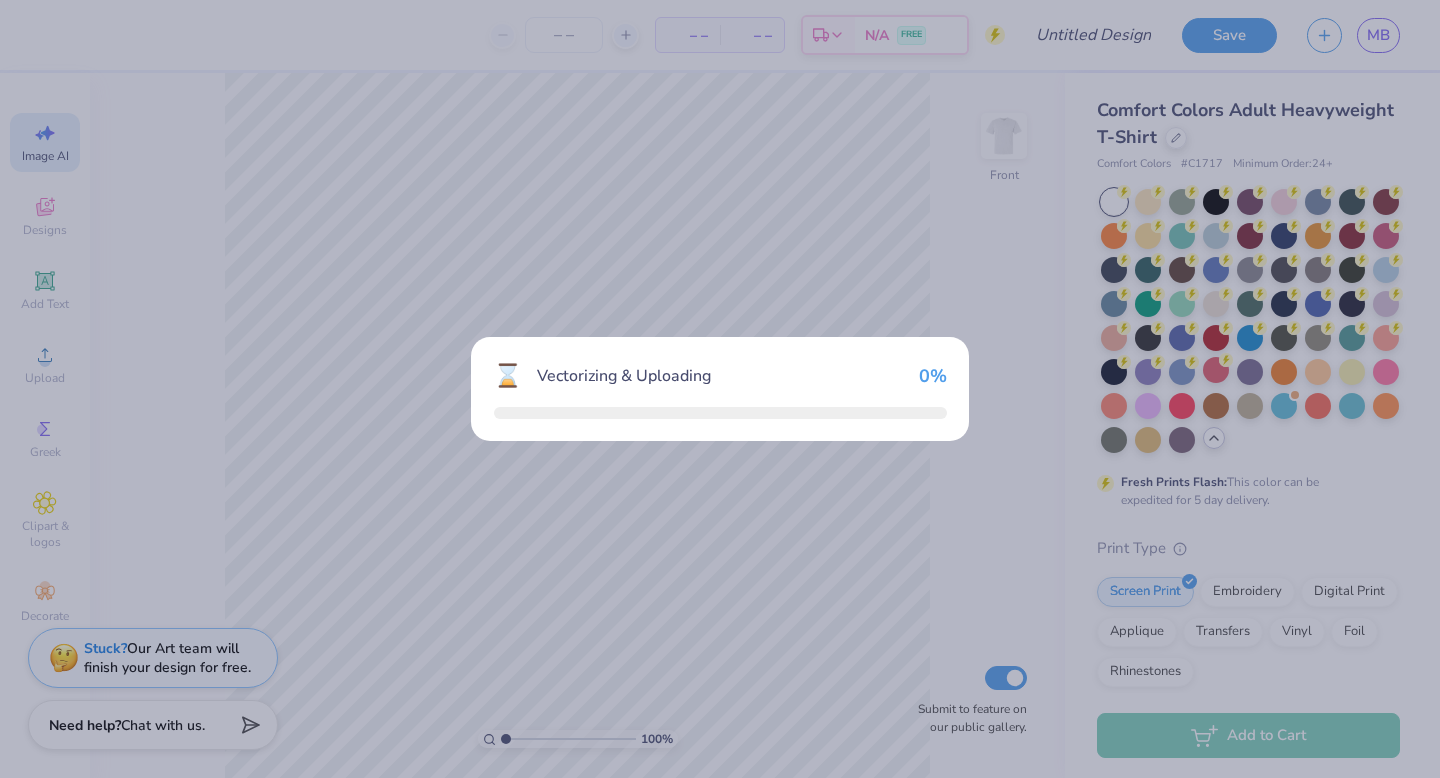 type 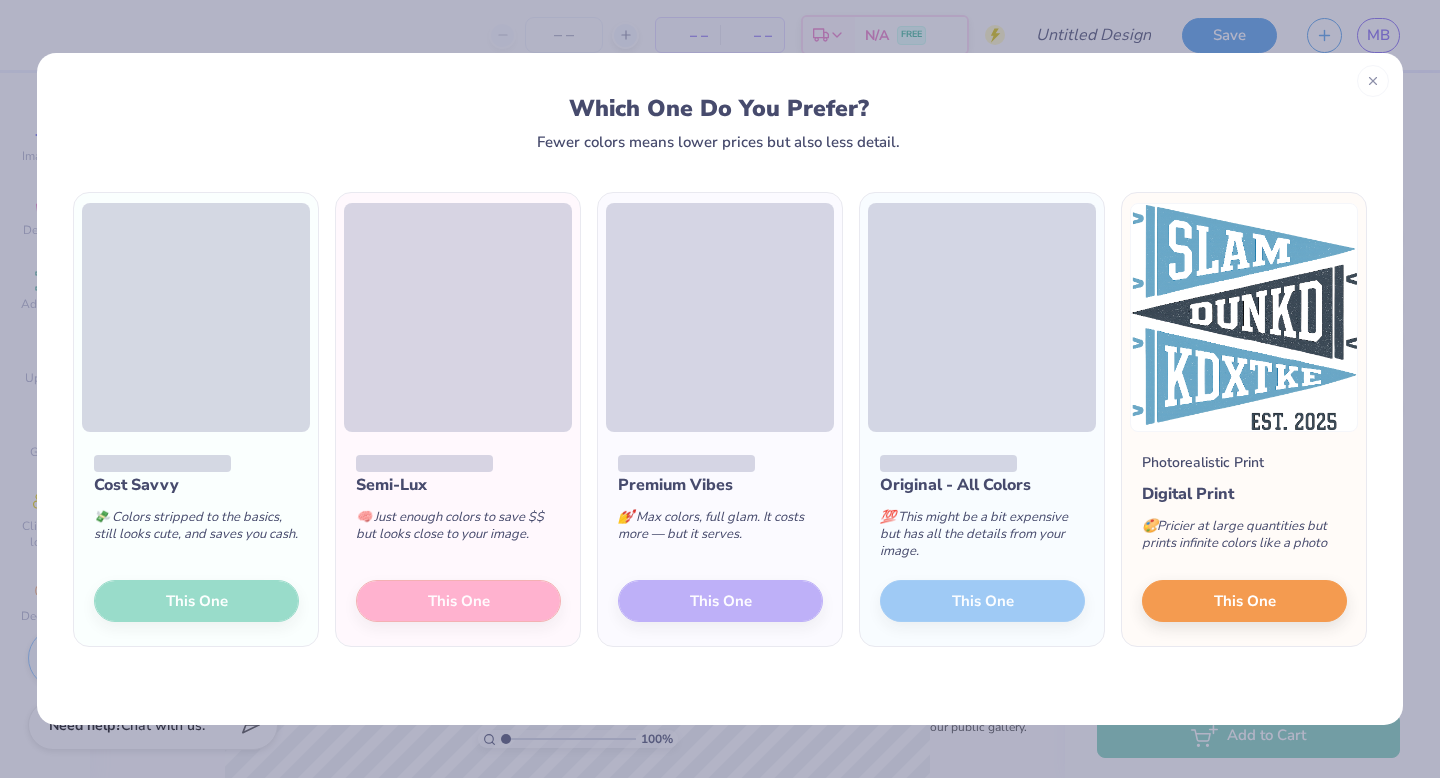 scroll, scrollTop: 0, scrollLeft: 0, axis: both 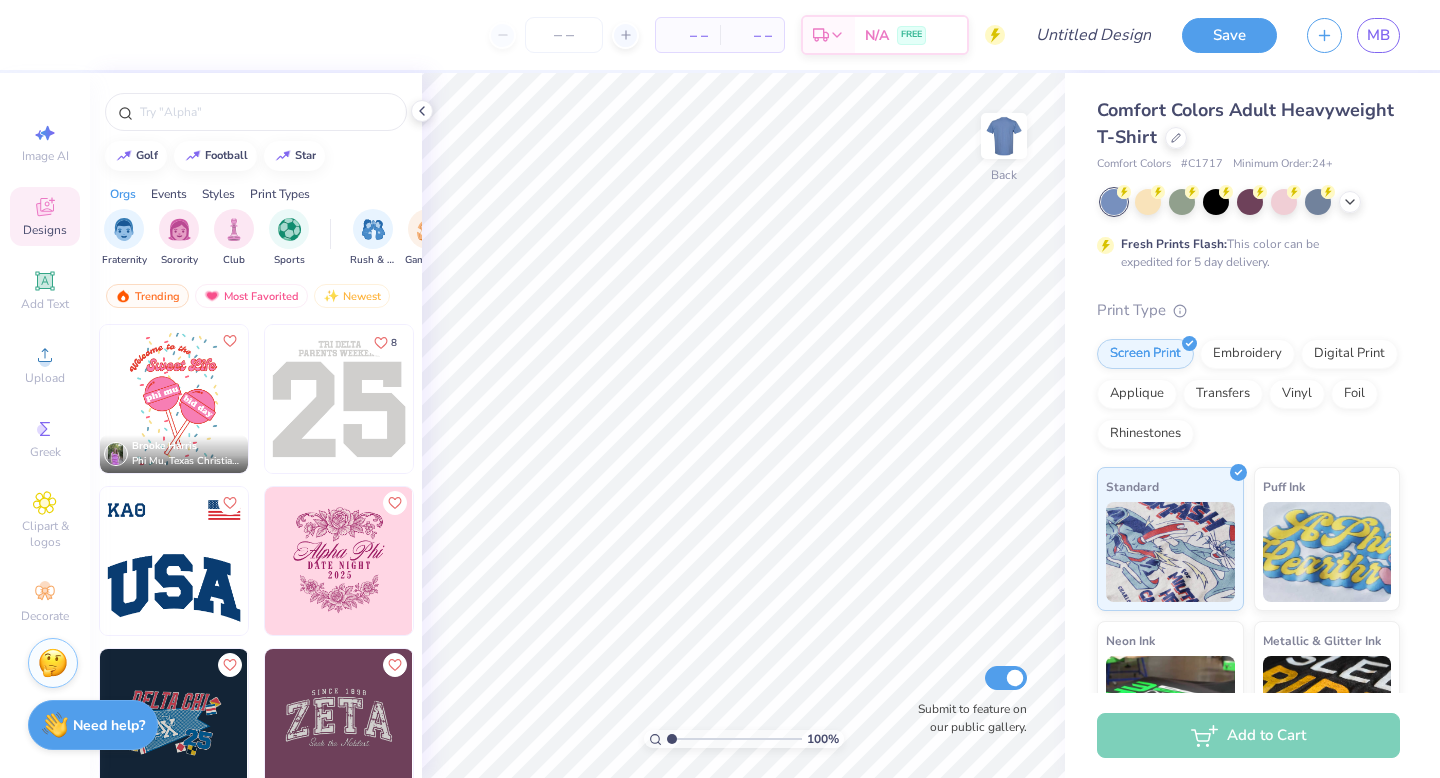 click at bounding box center (1250, 202) 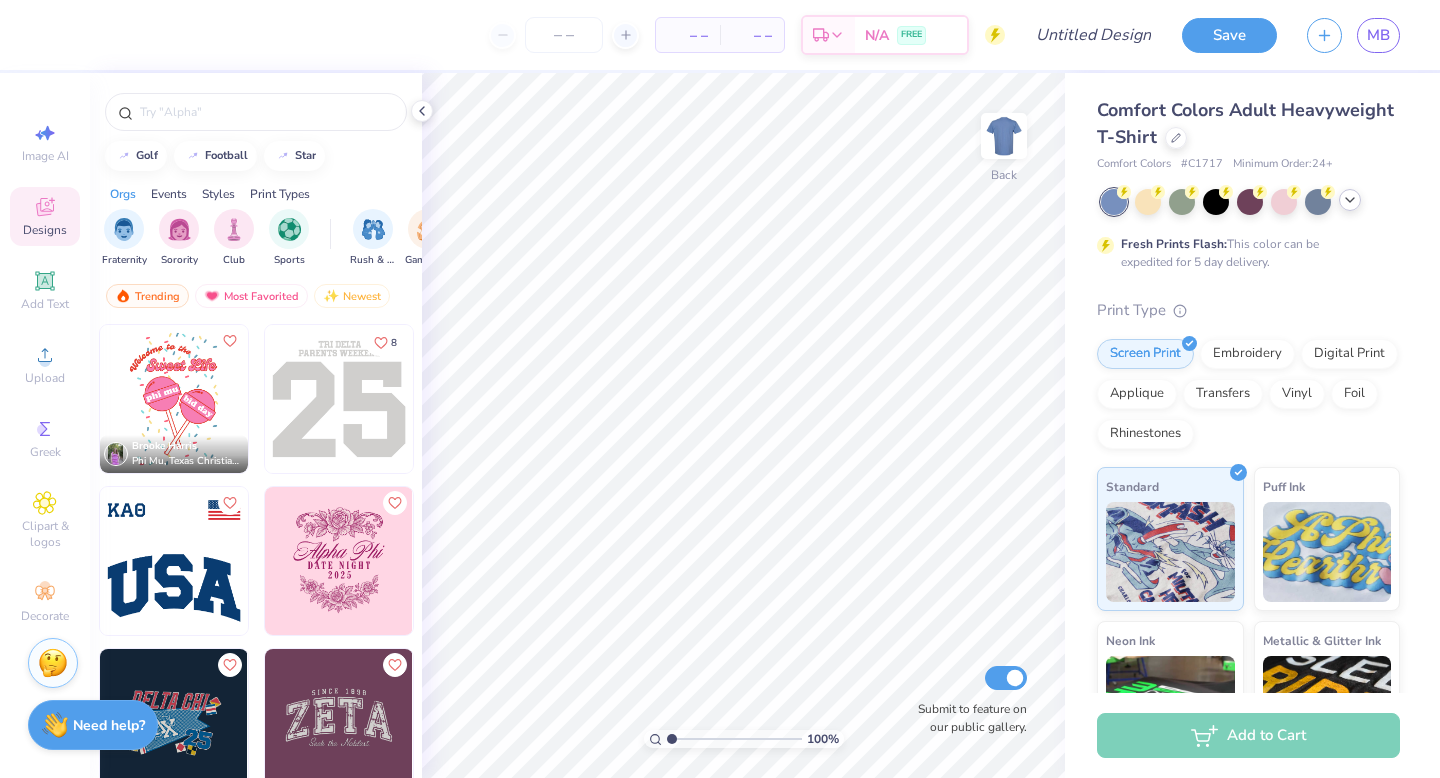 click 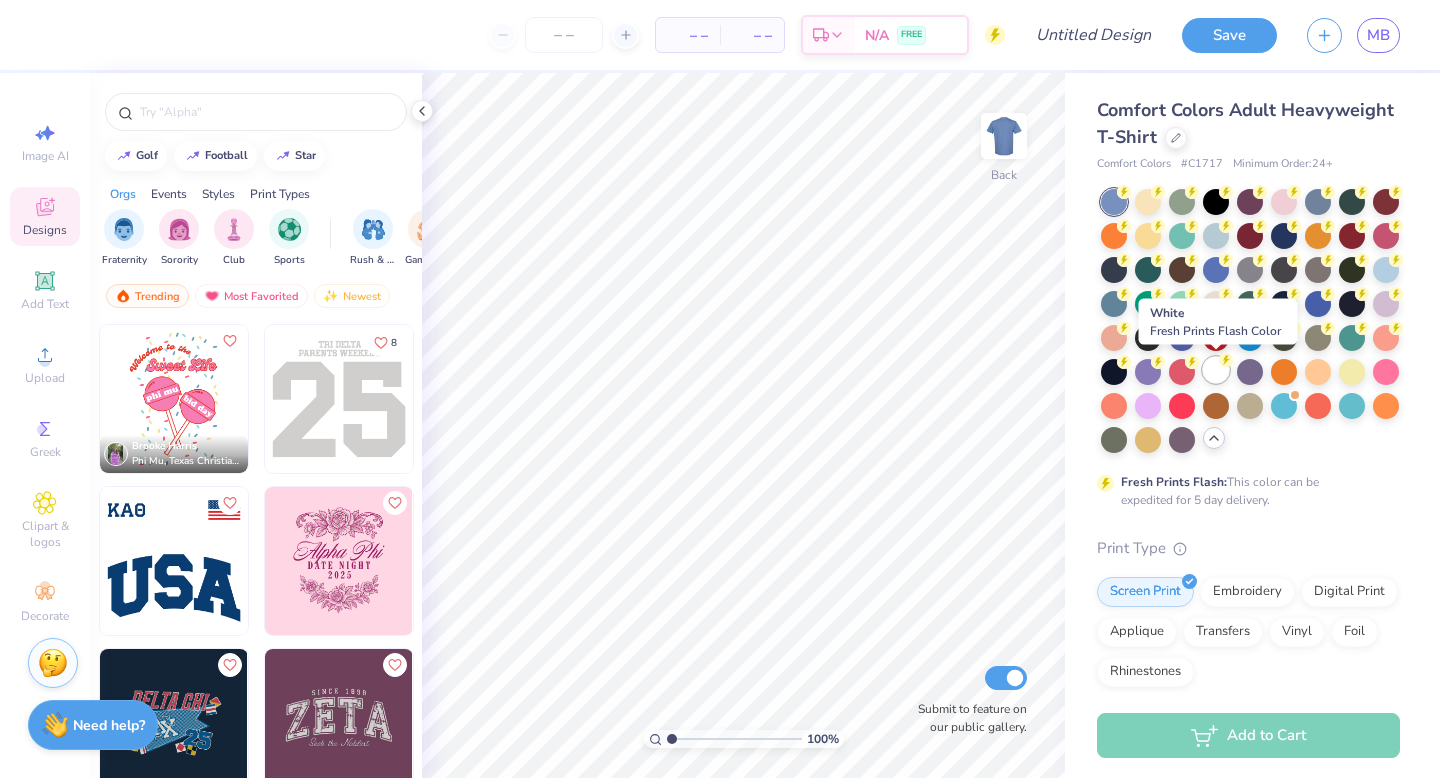 click at bounding box center [1216, 370] 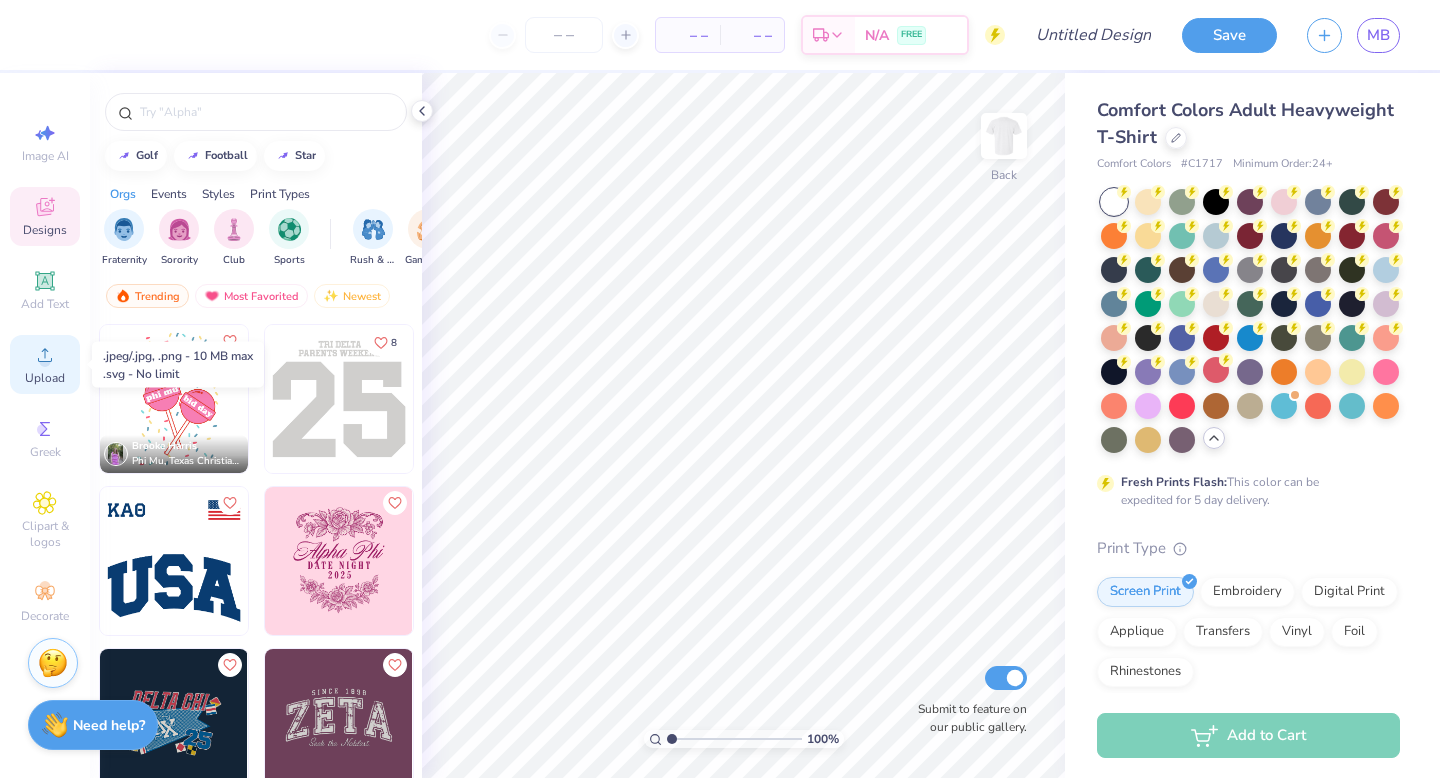 click 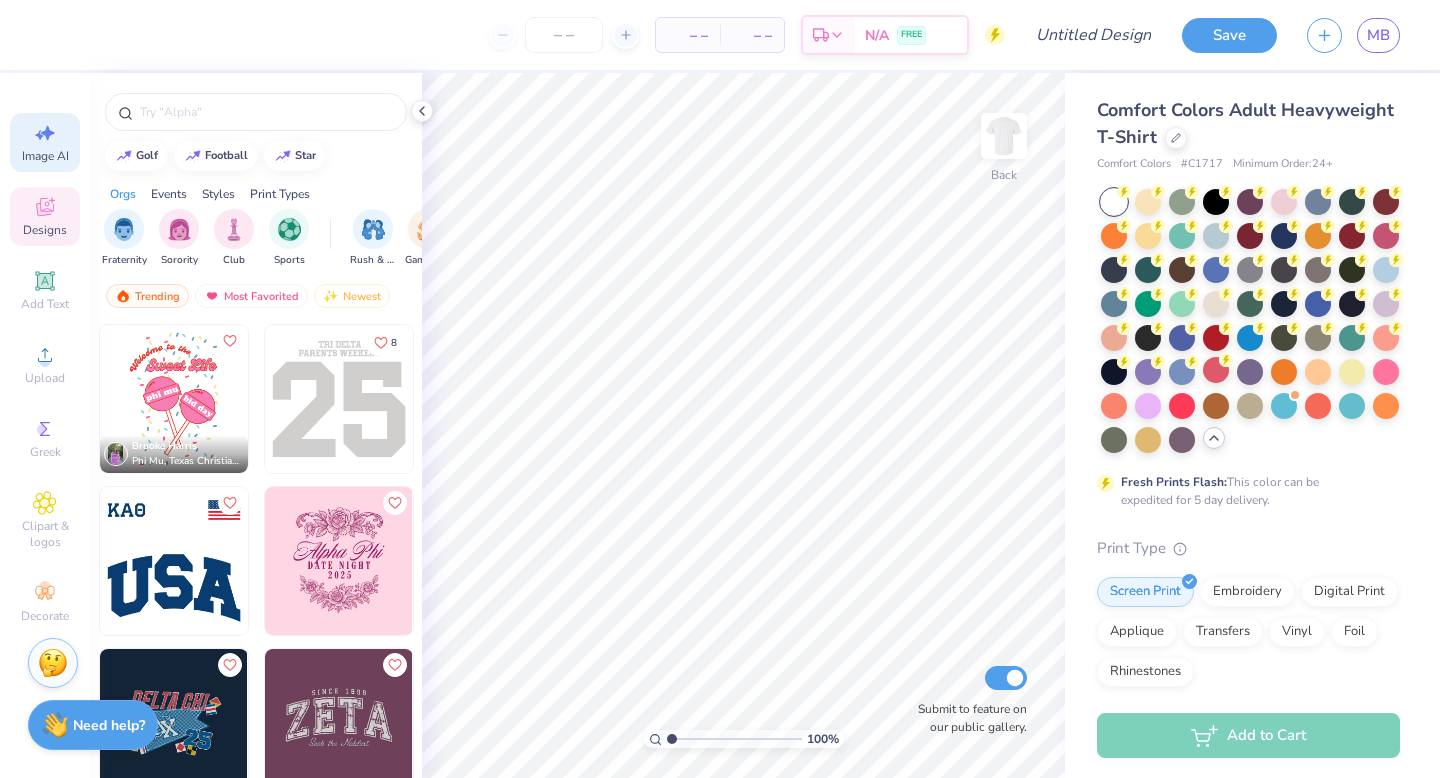 click 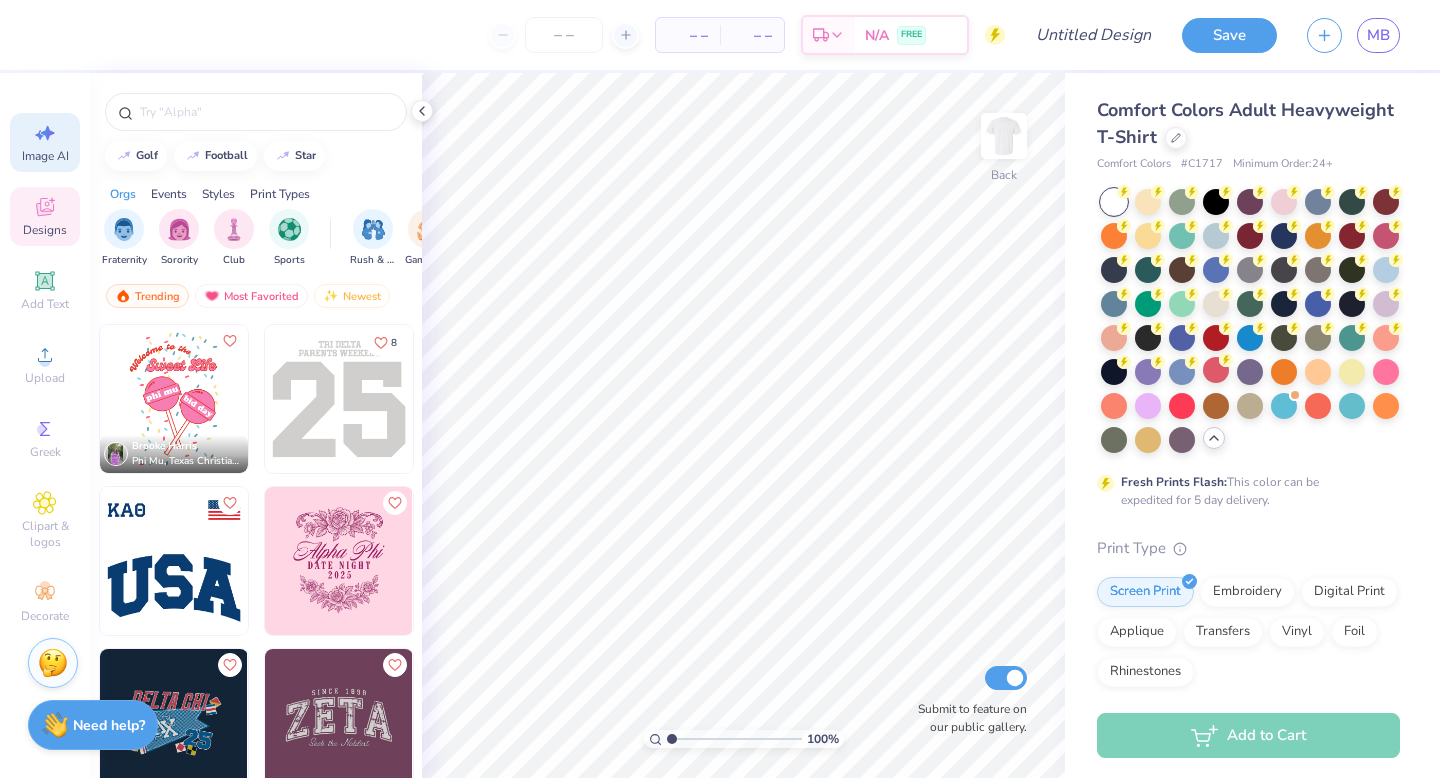 select on "4" 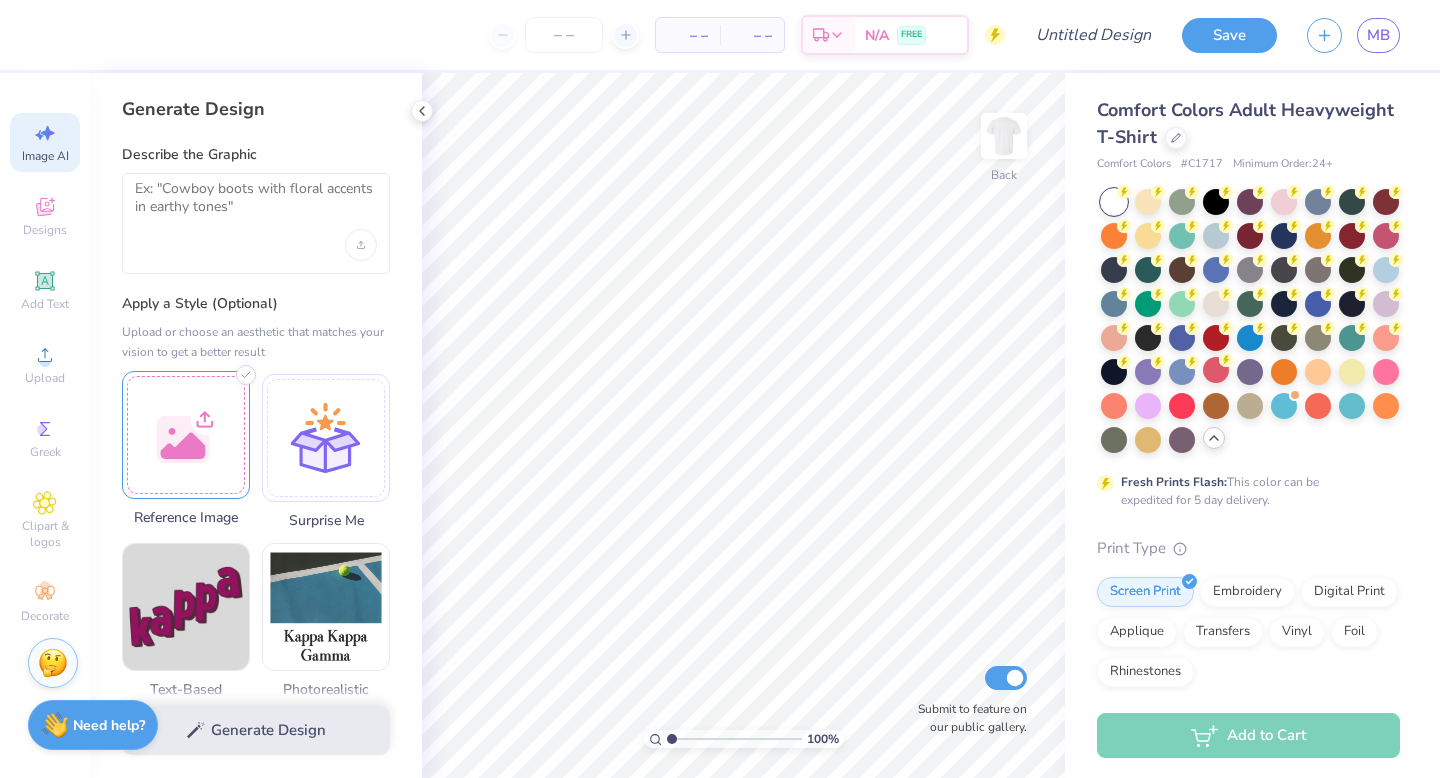 click at bounding box center [186, 435] 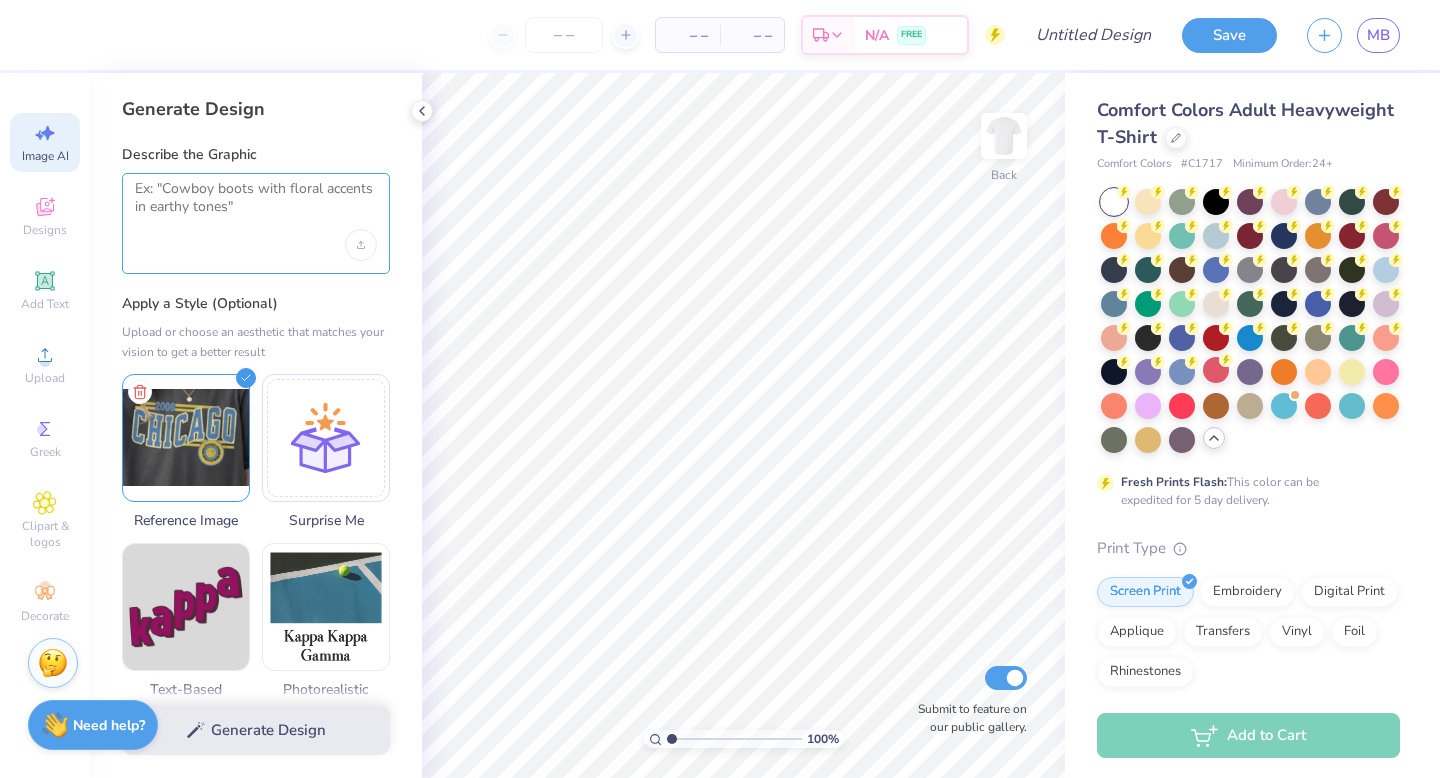 click at bounding box center (256, 205) 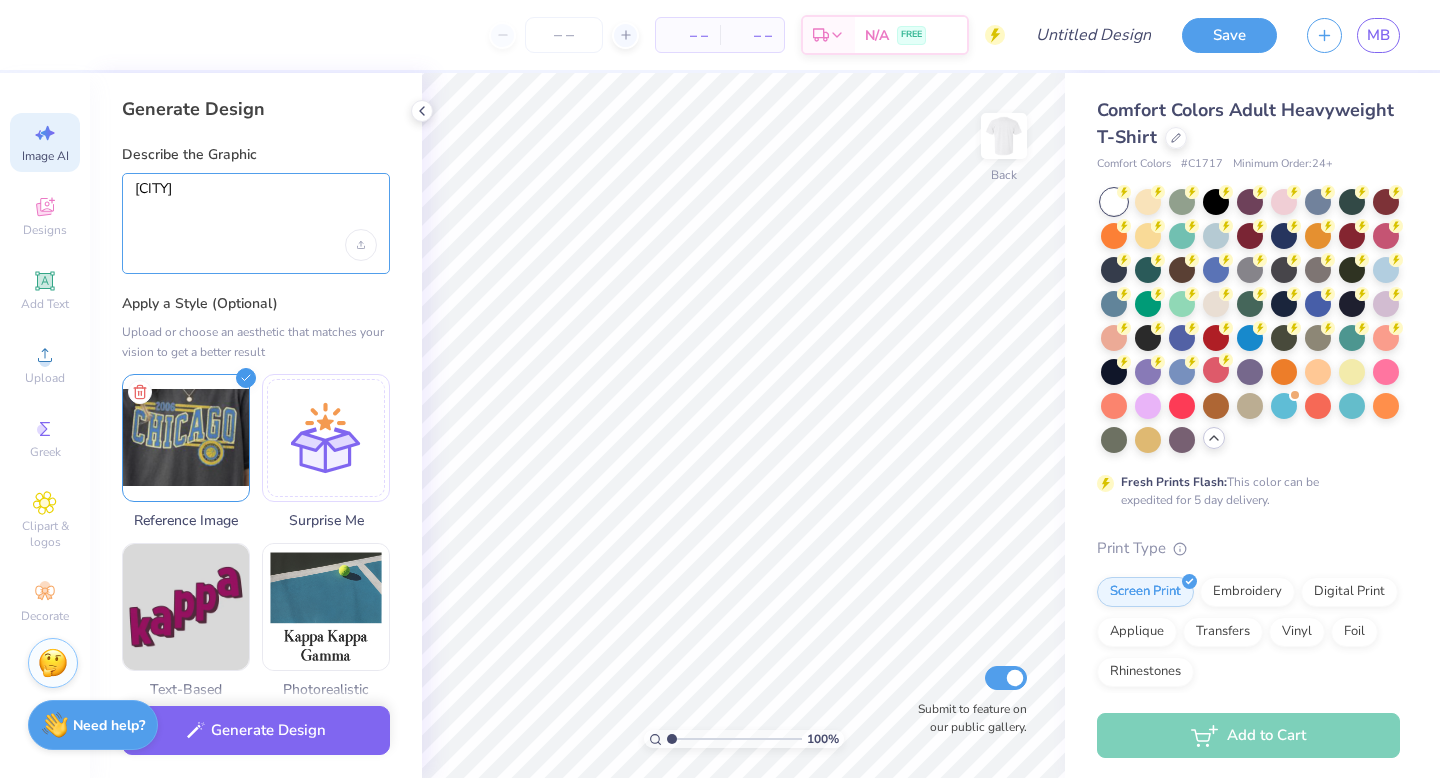 click on "chicago" at bounding box center (256, 205) 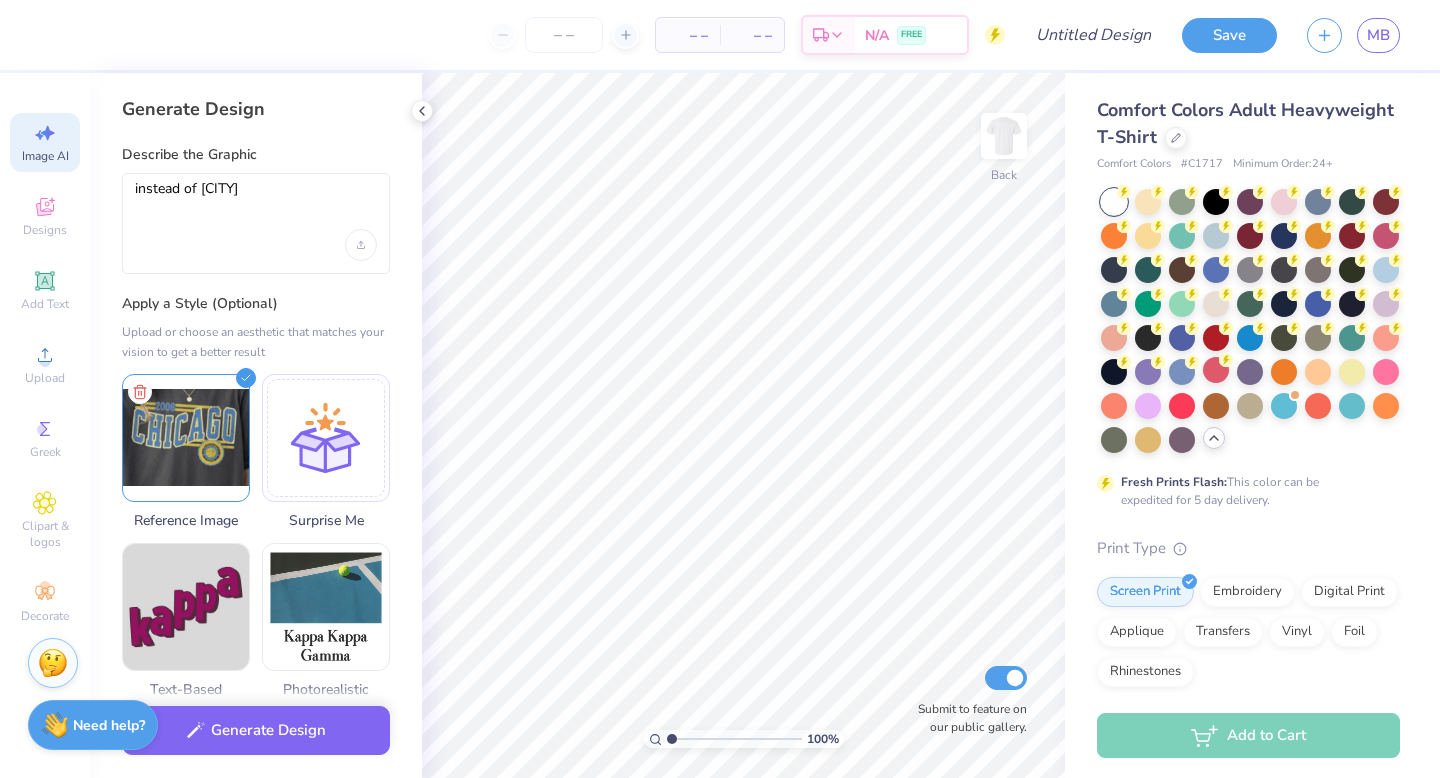 click on "instead of chicago" at bounding box center (256, 223) 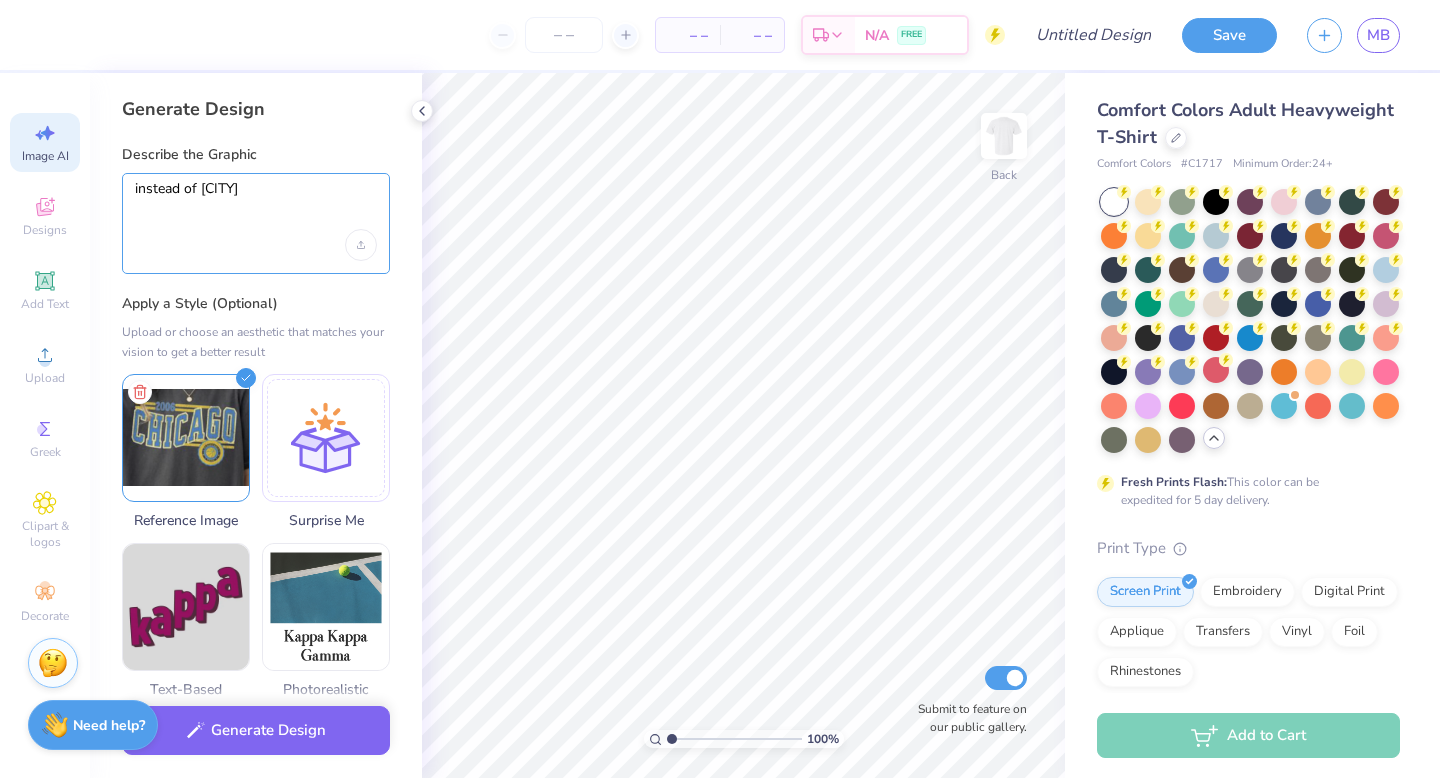 click on "instead of chicago" at bounding box center [256, 205] 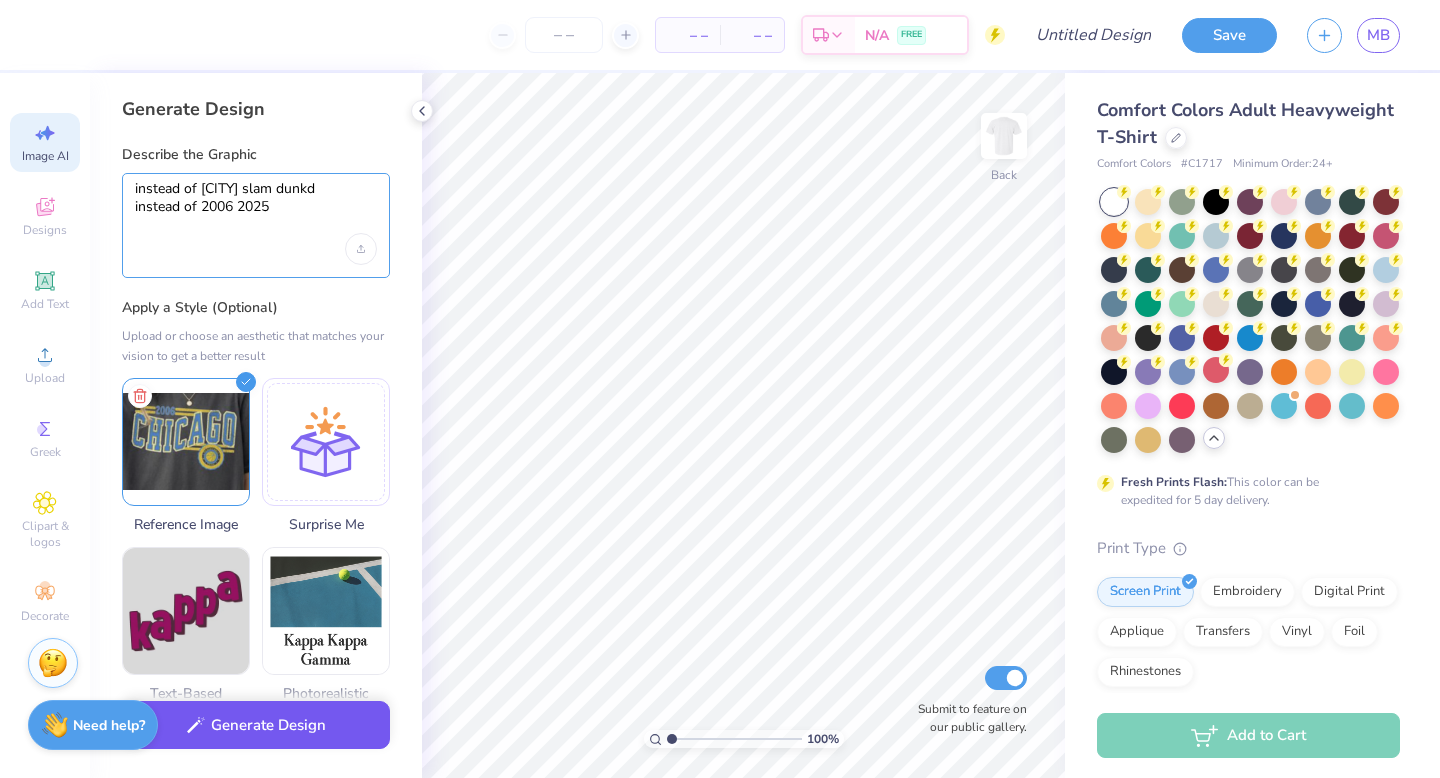 type on "instead of [CITY] slam dunkd
instead of [YEAR] [YEAR]" 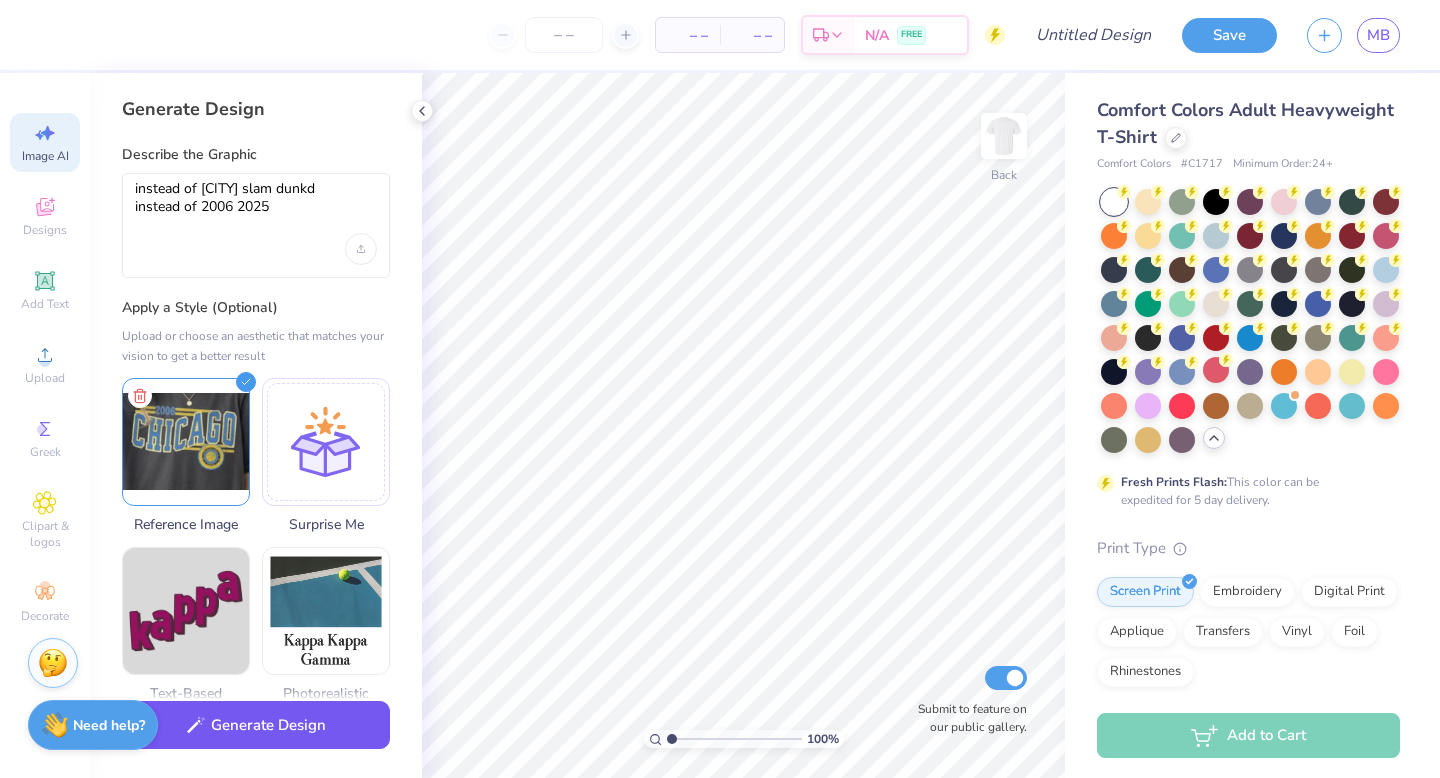 click on "Generate Design" at bounding box center (256, 725) 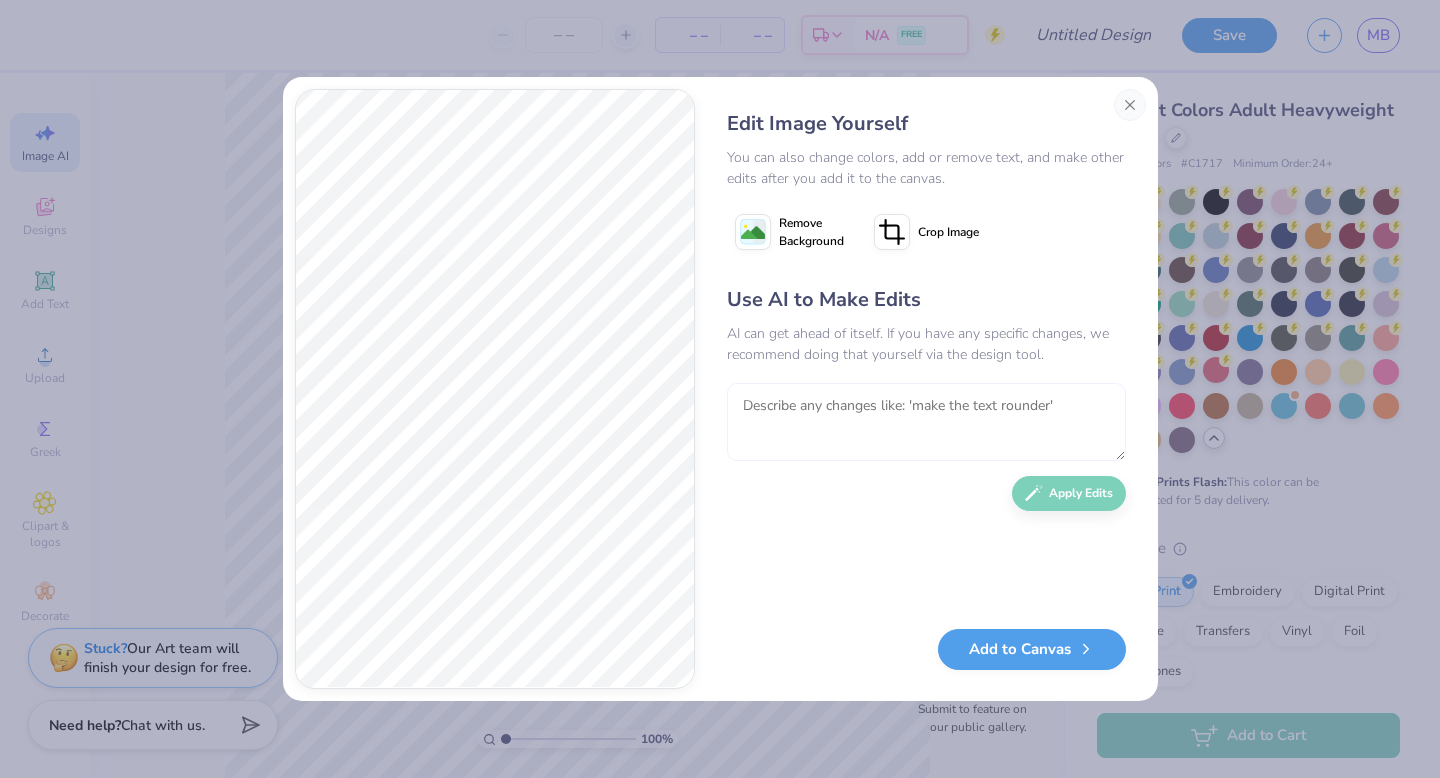click at bounding box center [926, 422] 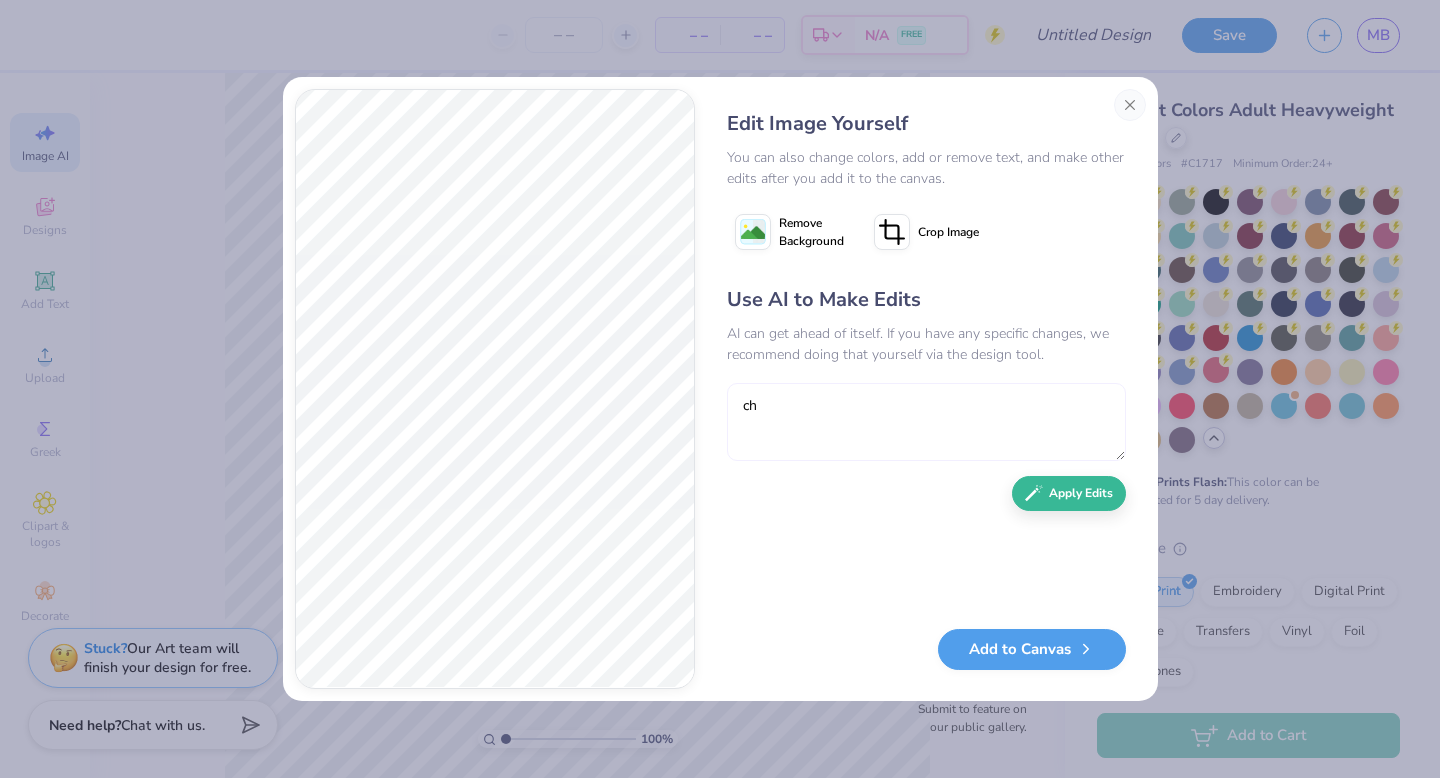type on "c" 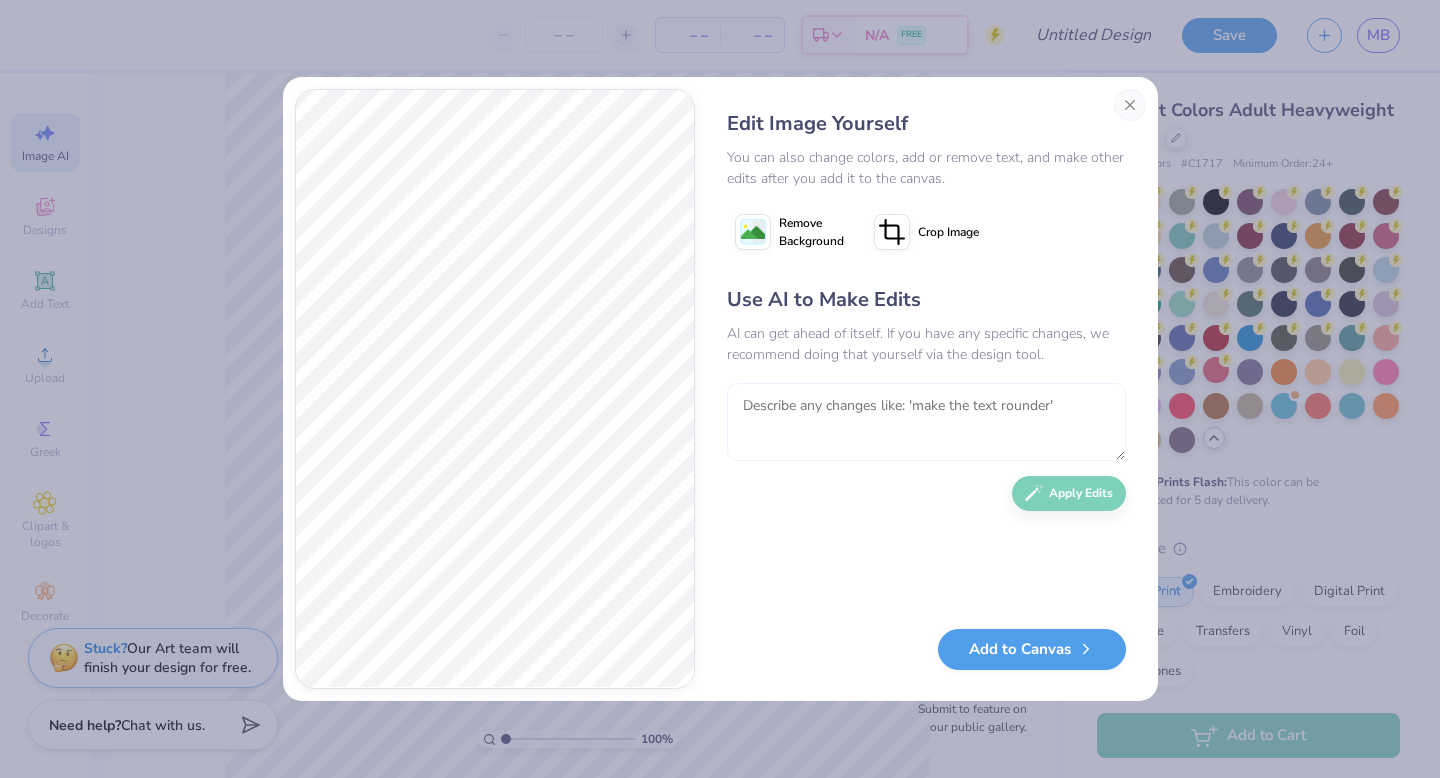 type on "w" 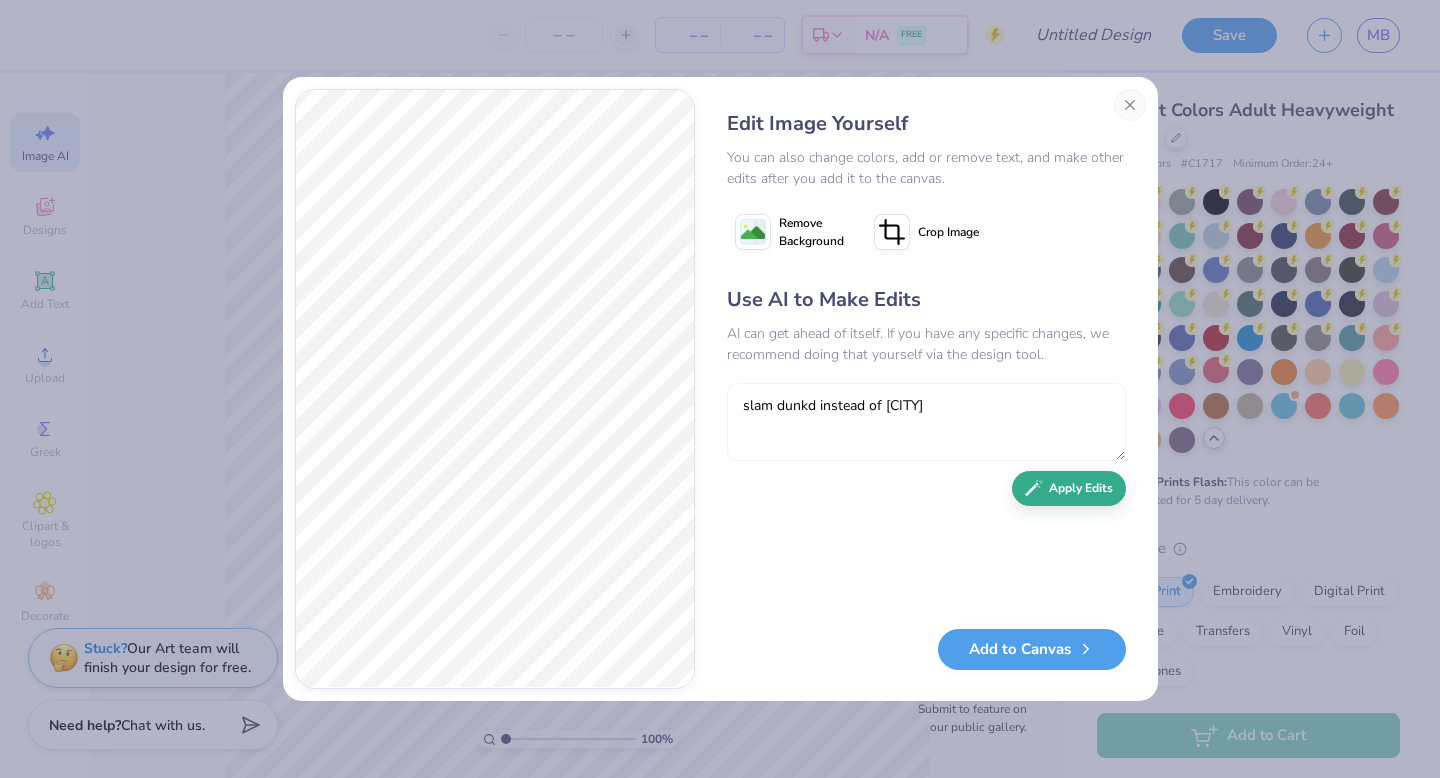 type on "slam dunkd instead of [CITY]" 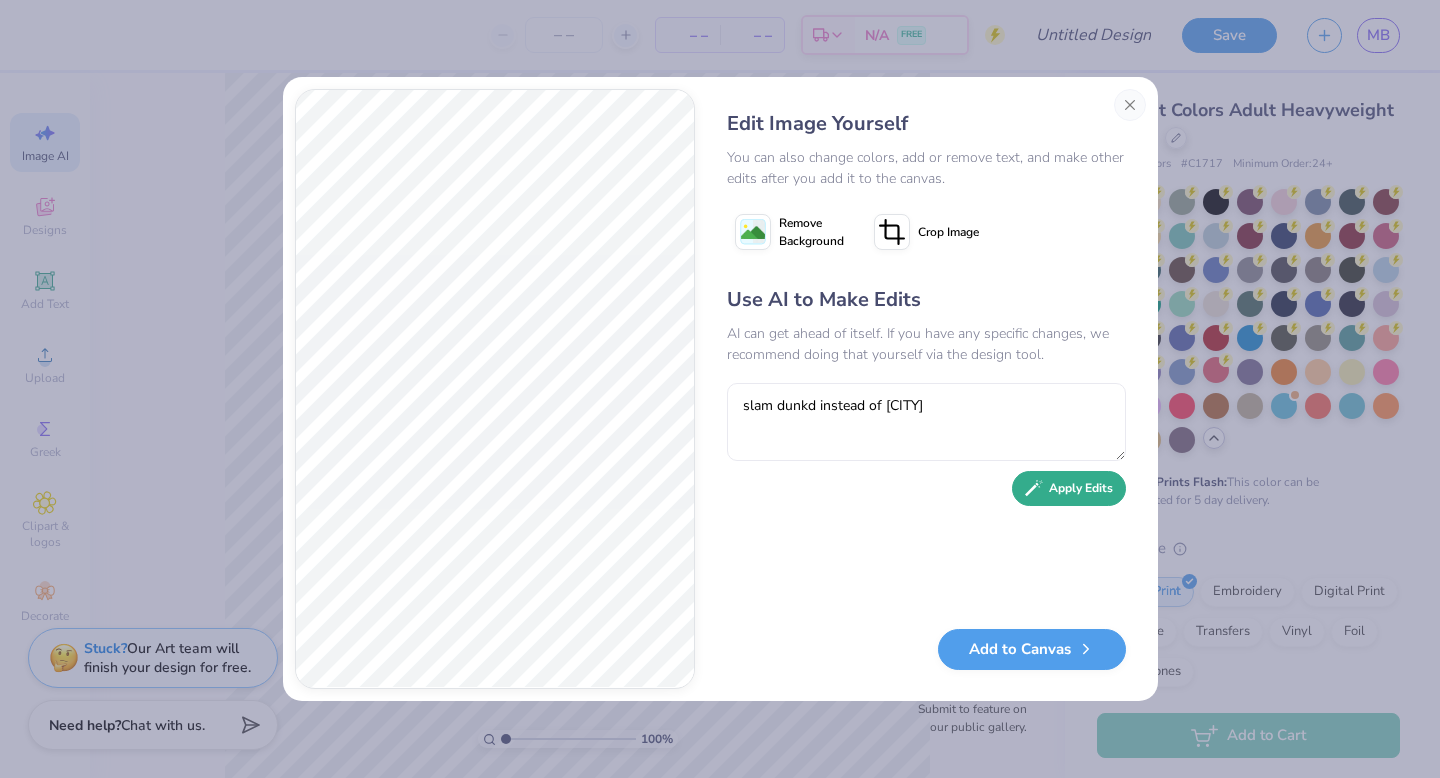click on "Apply Edits" at bounding box center (1069, 488) 